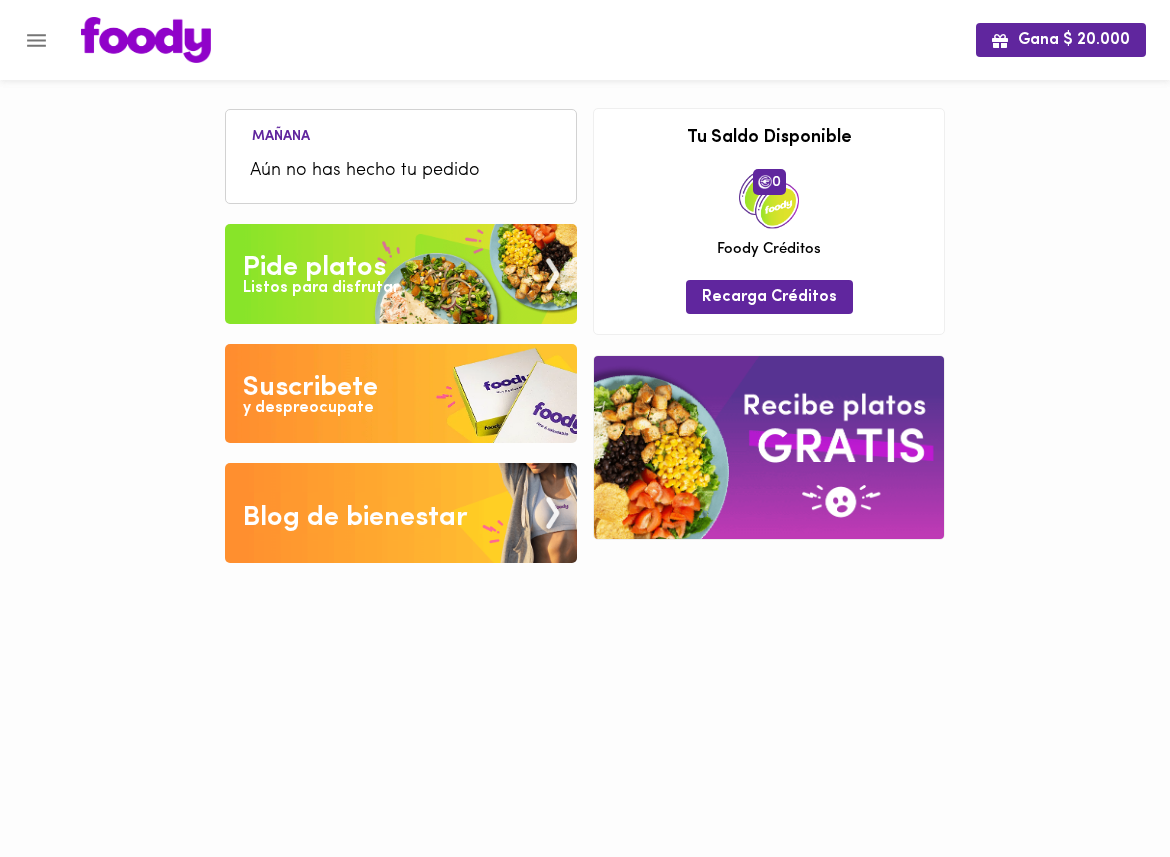 scroll, scrollTop: 0, scrollLeft: 0, axis: both 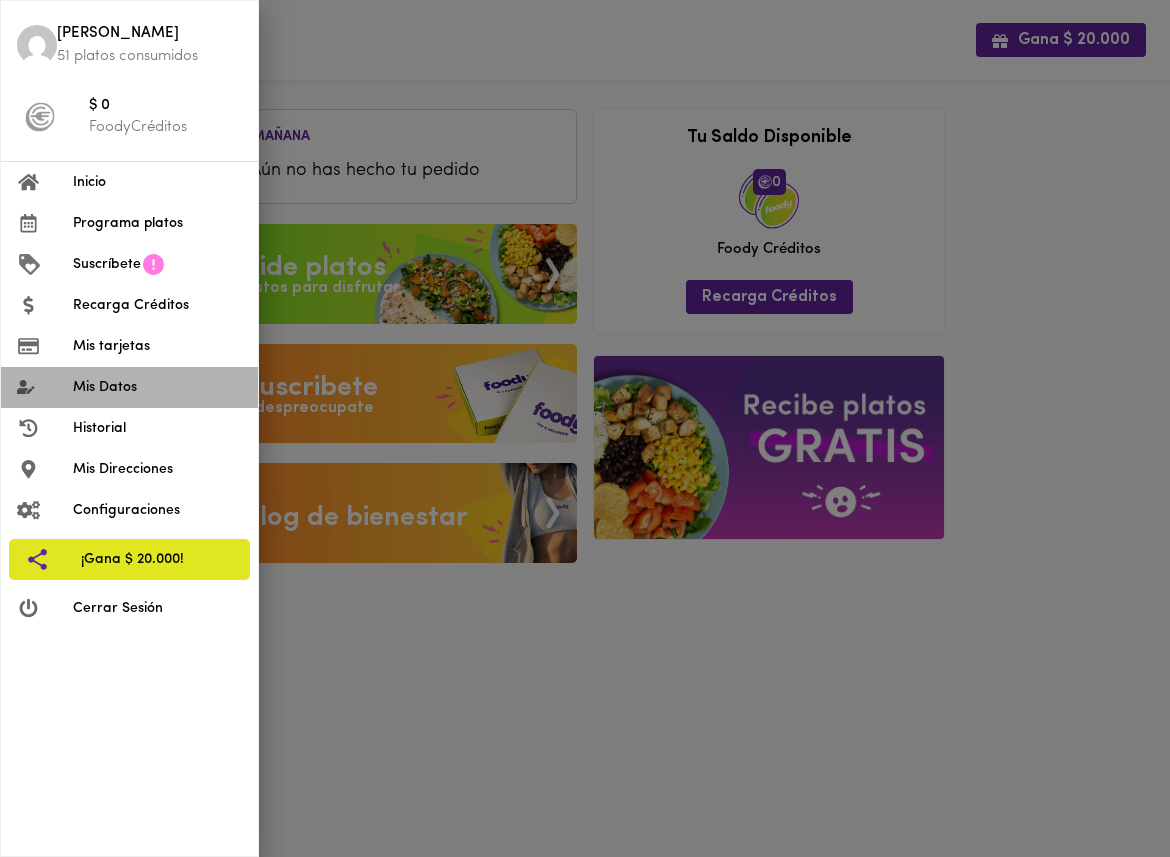 click on "Mis Datos" at bounding box center [129, 387] 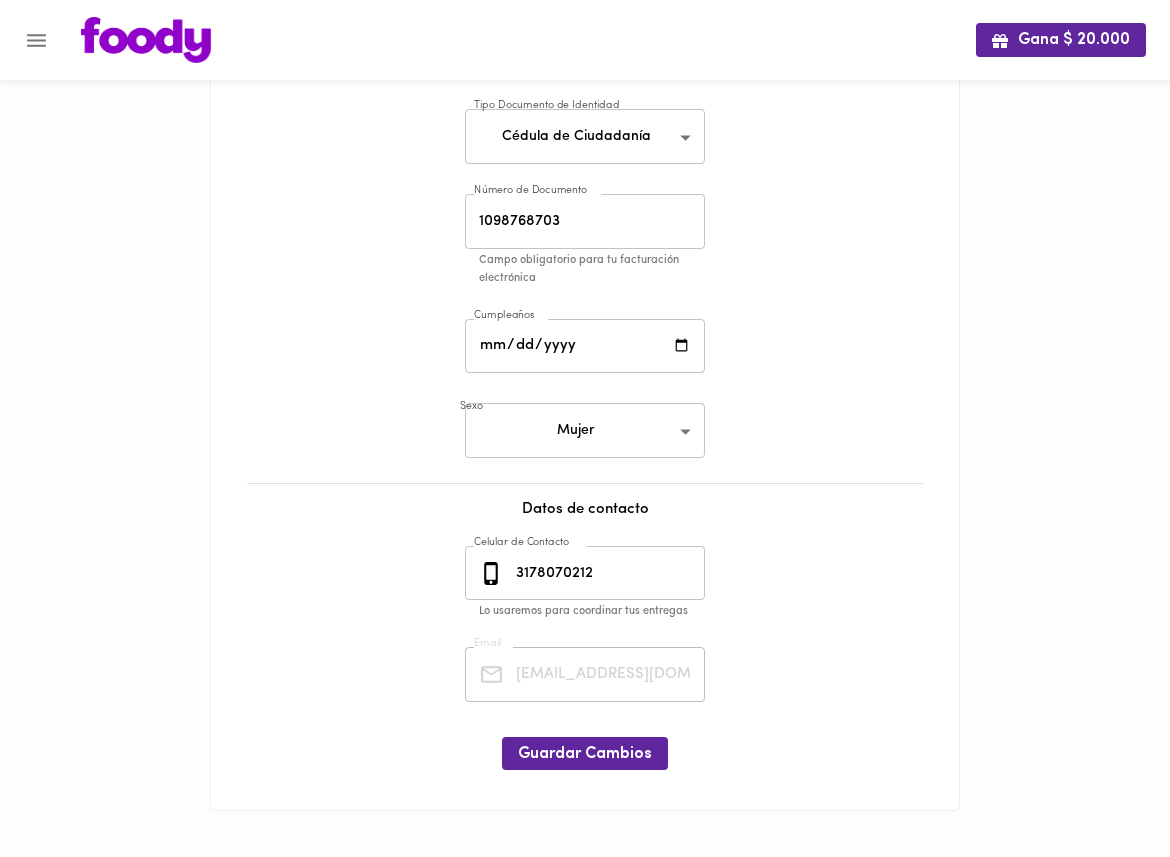 scroll, scrollTop: 209, scrollLeft: 0, axis: vertical 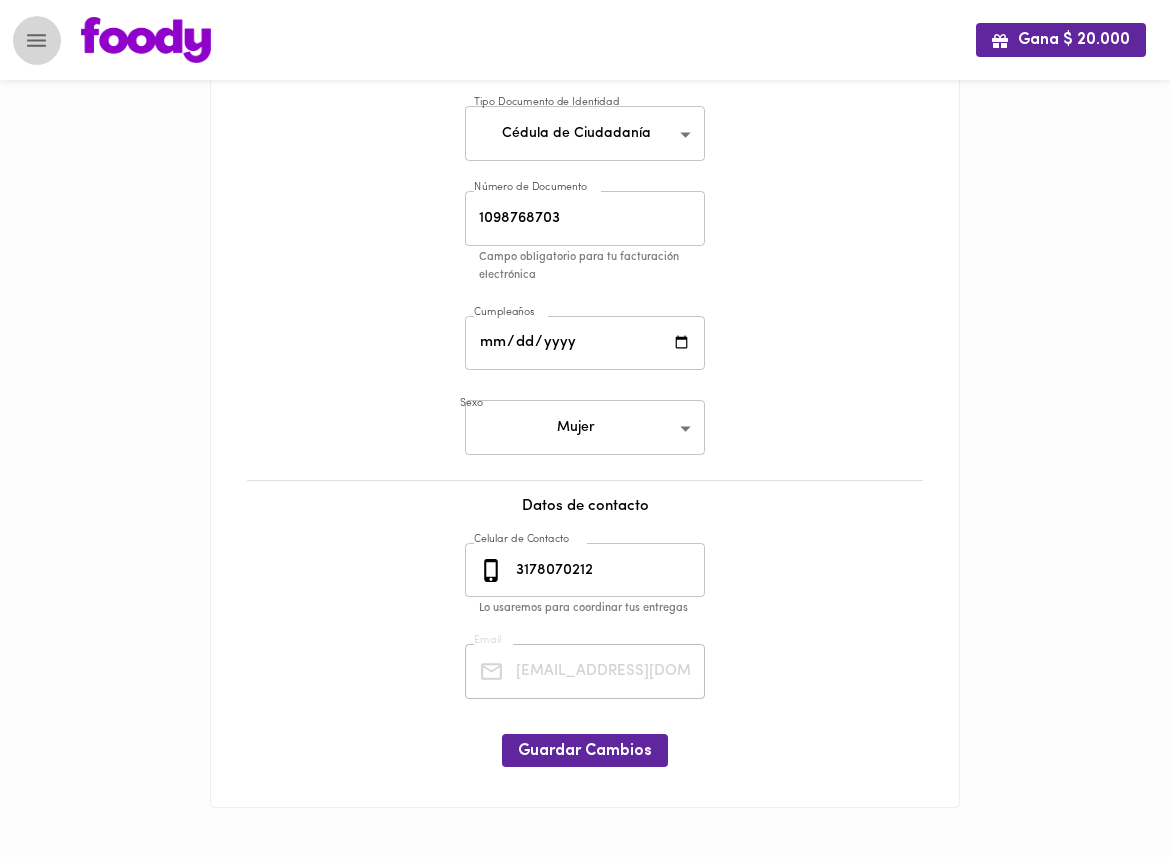 click 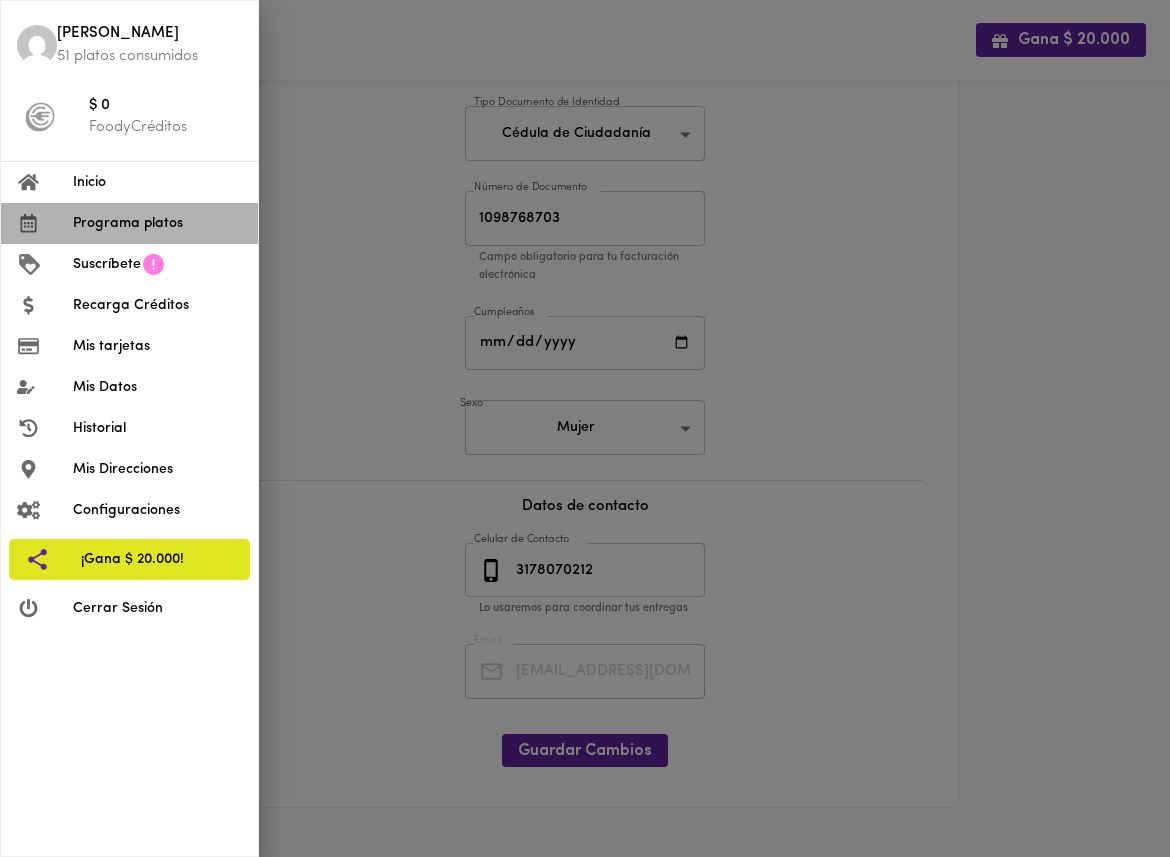 click on "Programa platos" at bounding box center (157, 223) 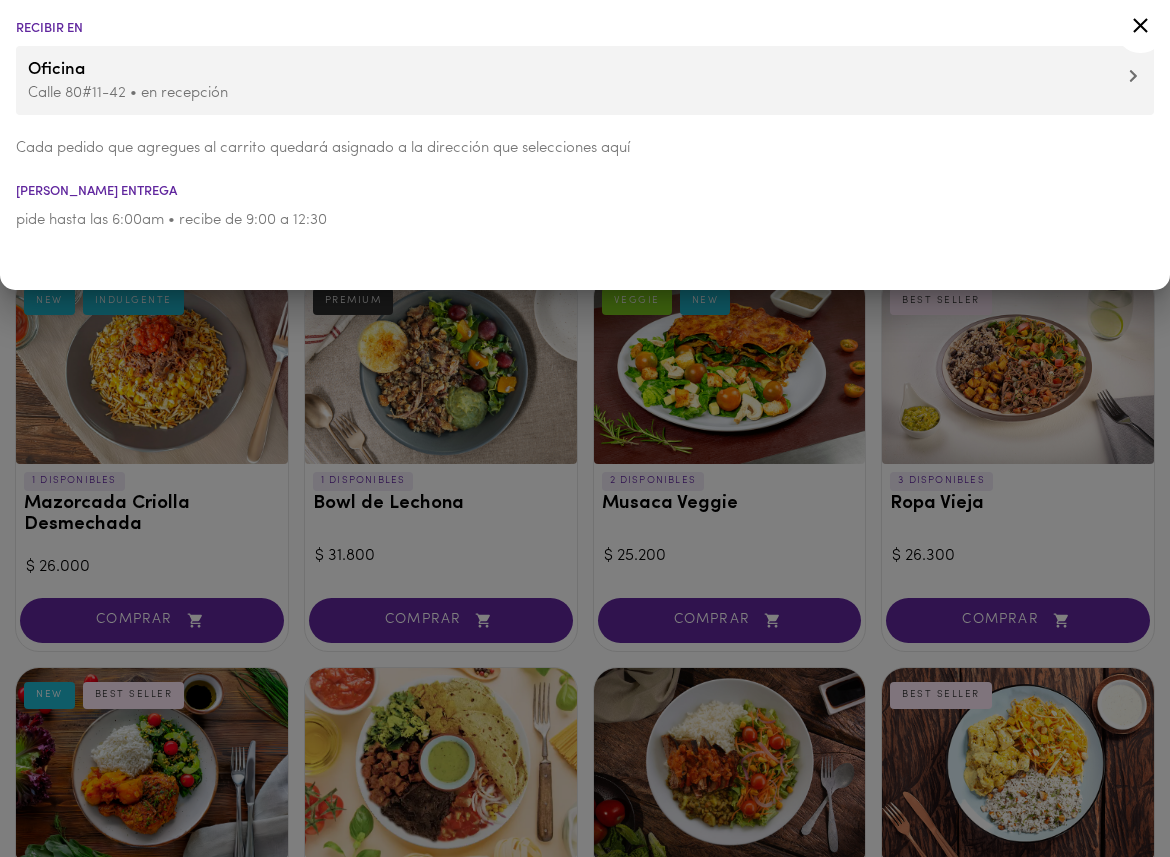 click 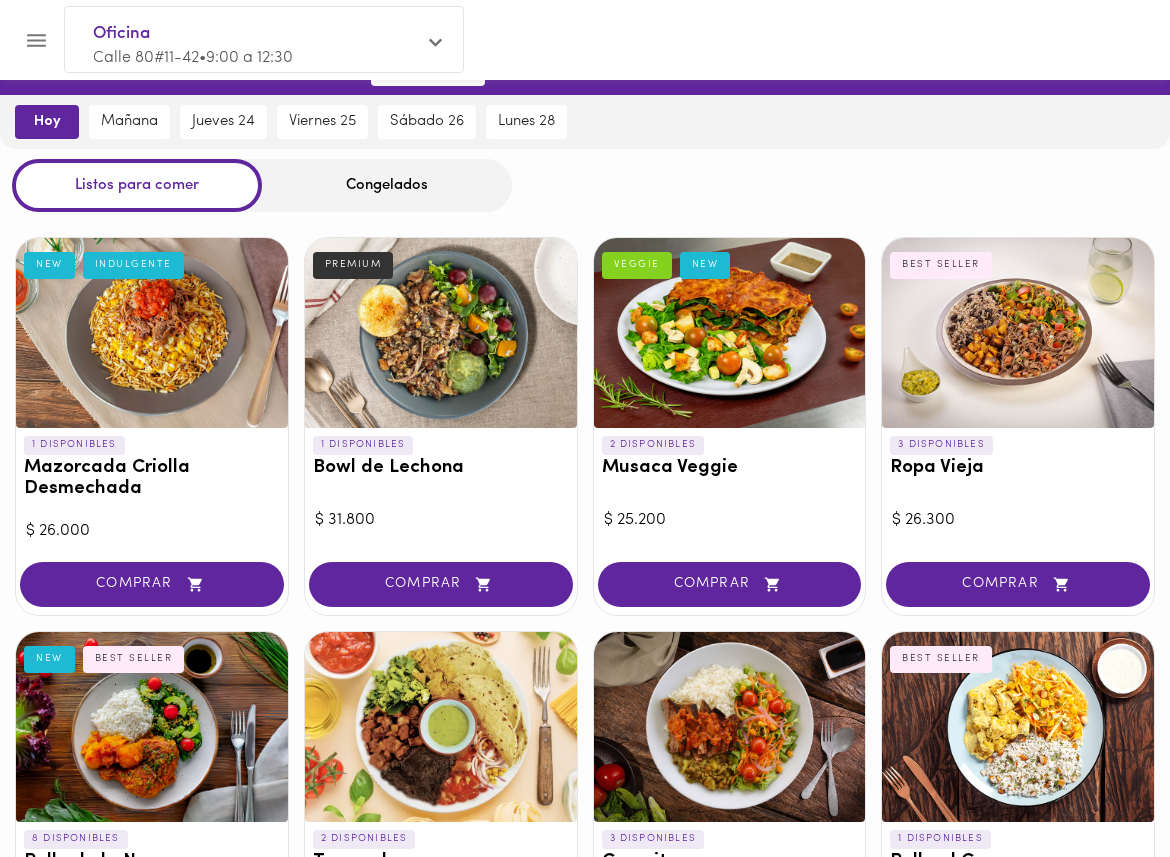scroll, scrollTop: 42, scrollLeft: 0, axis: vertical 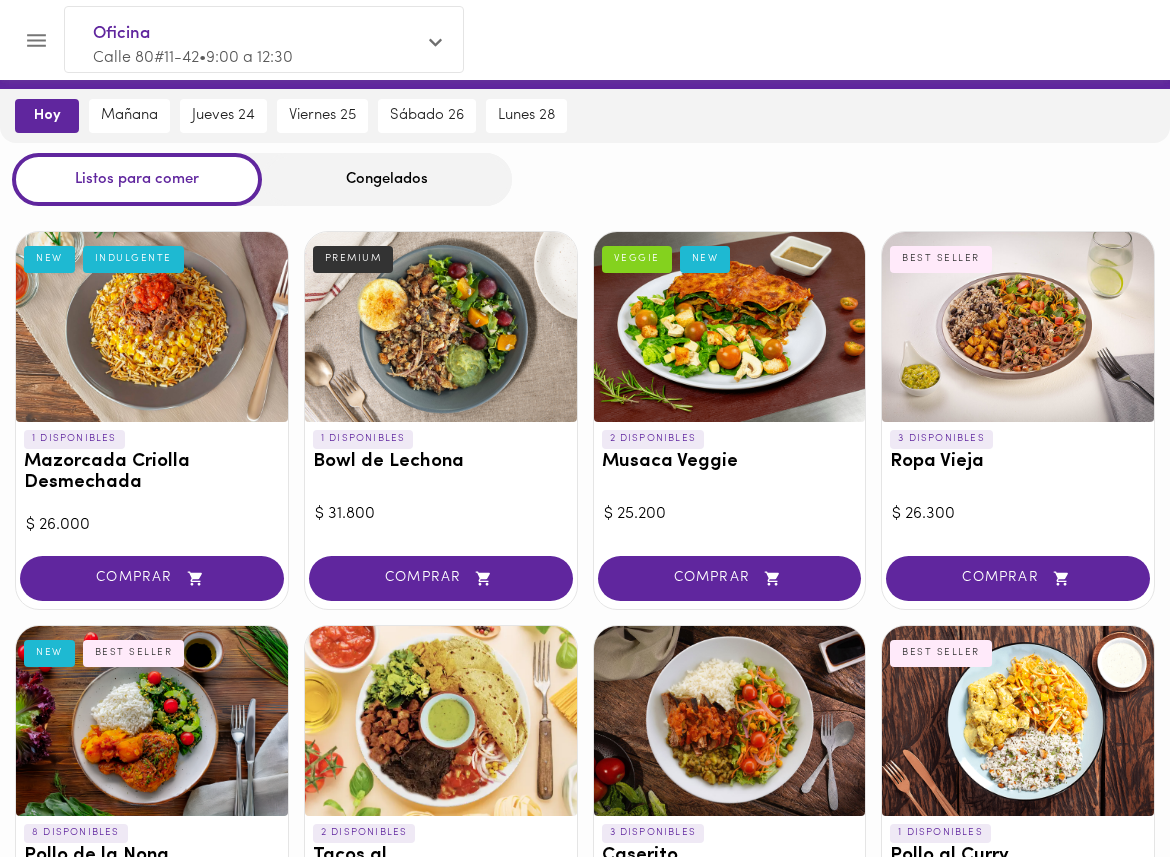 click on "Congelados" at bounding box center (387, 179) 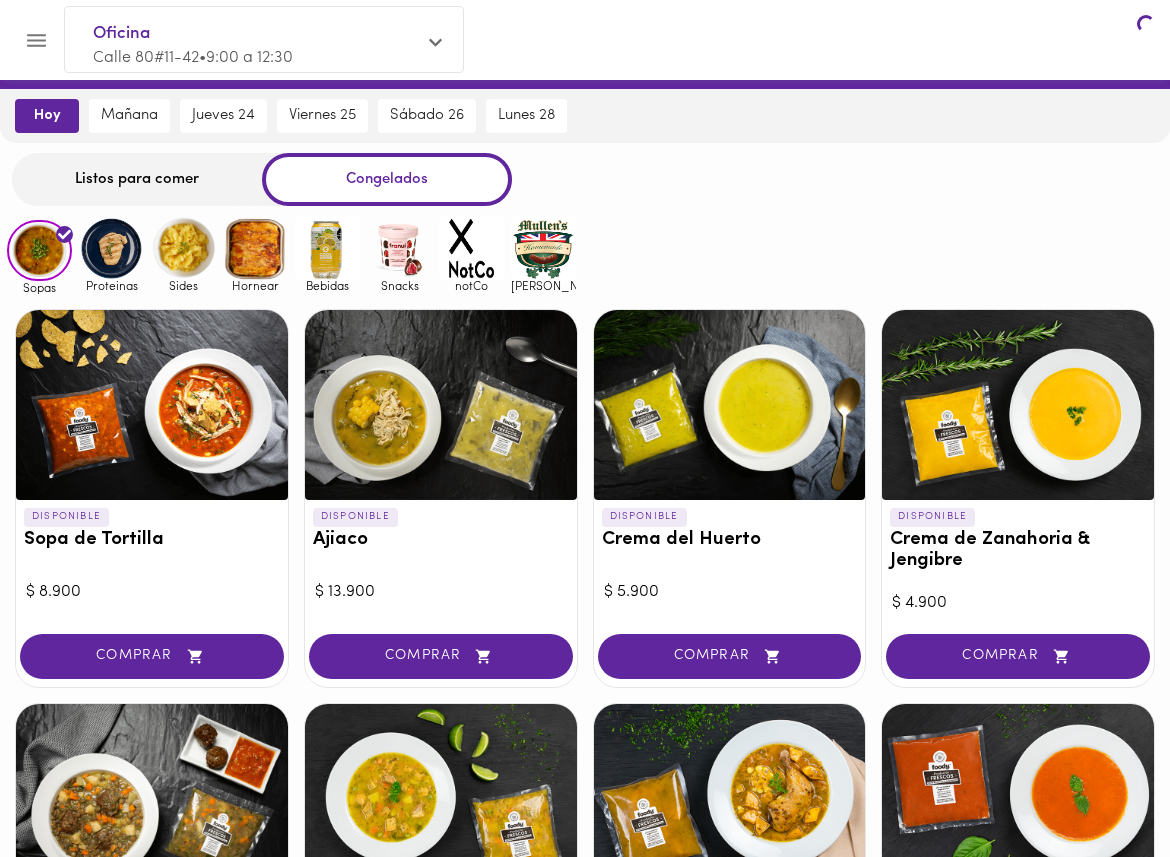 scroll, scrollTop: 0, scrollLeft: 0, axis: both 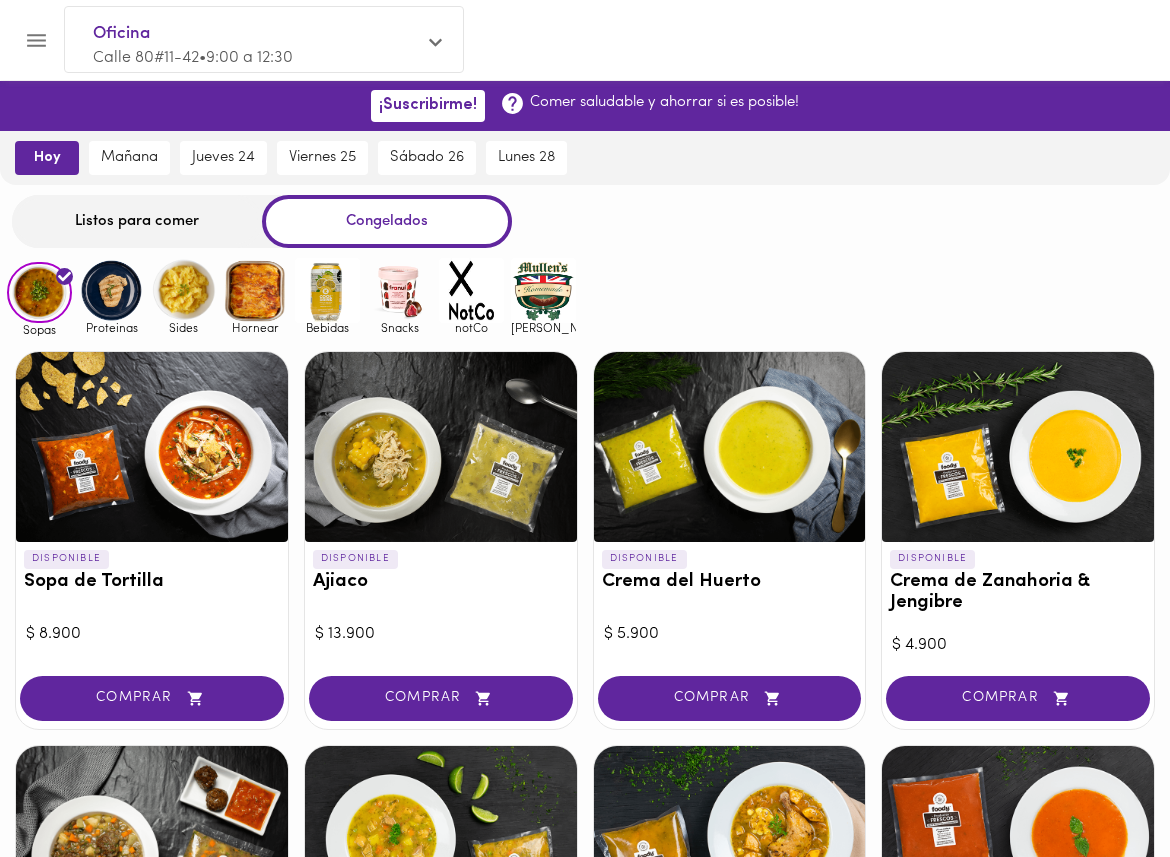 click at bounding box center (730, 447) 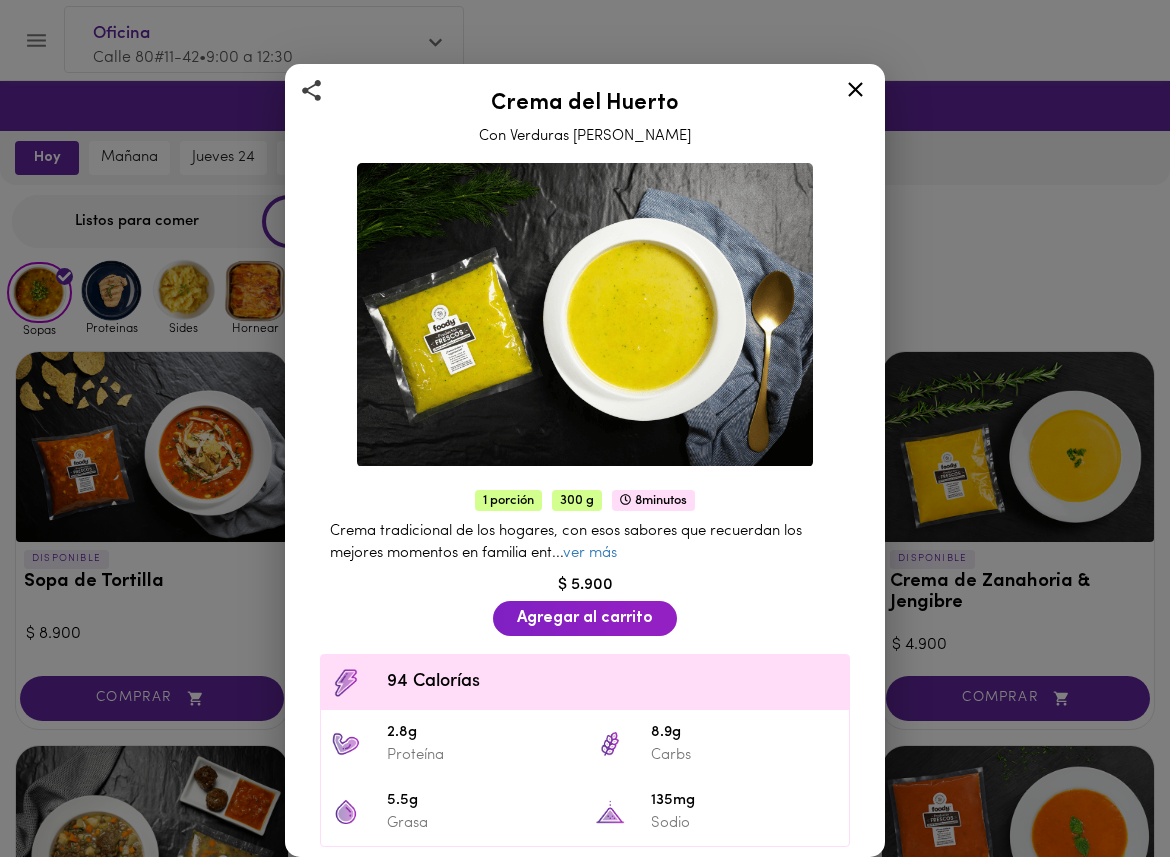 click on "Crema del Huerto   Con Verduras Frescas del Campo			 1   porción 300   g 8  minutos Crema tradicional de los hogares, con esos sabores que recuerdan los mejores momentos en familia ent ...  ver más $ 5.900 Agregar al carrito 94 Calorías 2.8g Proteína 8.9g Carbs 5.5g Grasa 135mg Sodio Prepáralo en casa    8  min Mantén el producto congelado, una vez abierto consuma en el menor tiempo posible. Abre el paquete de sopa y calienta en una olla con tapa durante 8 minutos. Si te gusta la sopa más líquida, puedes agregarle medio vaso de agua y calentar en la olla con tapa por 10 minutos. Sirve la sopa en tu taza favorita. Si quieres, puedes agregar un poco de arroz o tu acompañante favorito. ¡Buen provecho! Ingredientes Zucchini amarillo, zuccini verde, cebolla cabezona blanca, ajo fresco, aceite vegetal, agua, sal, za ...  ver más" at bounding box center (585, 428) 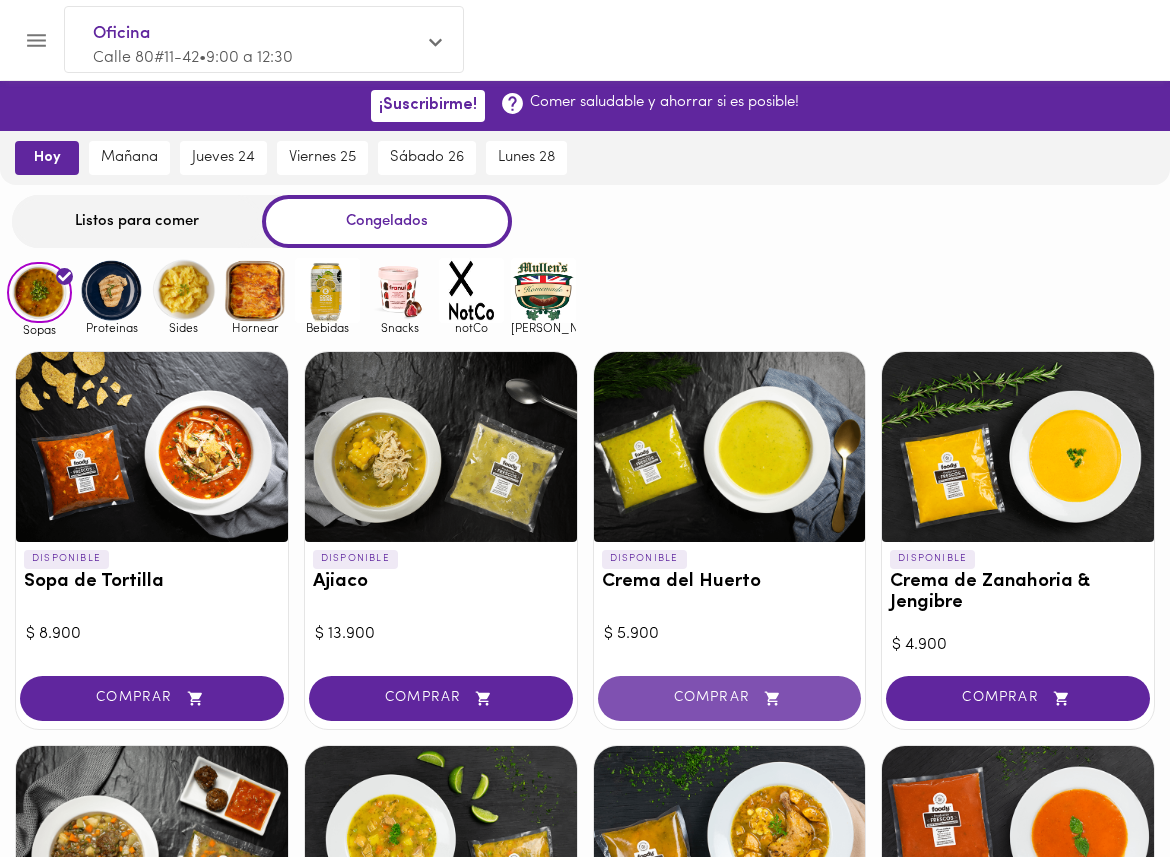 click on "COMPRAR" at bounding box center (730, 698) 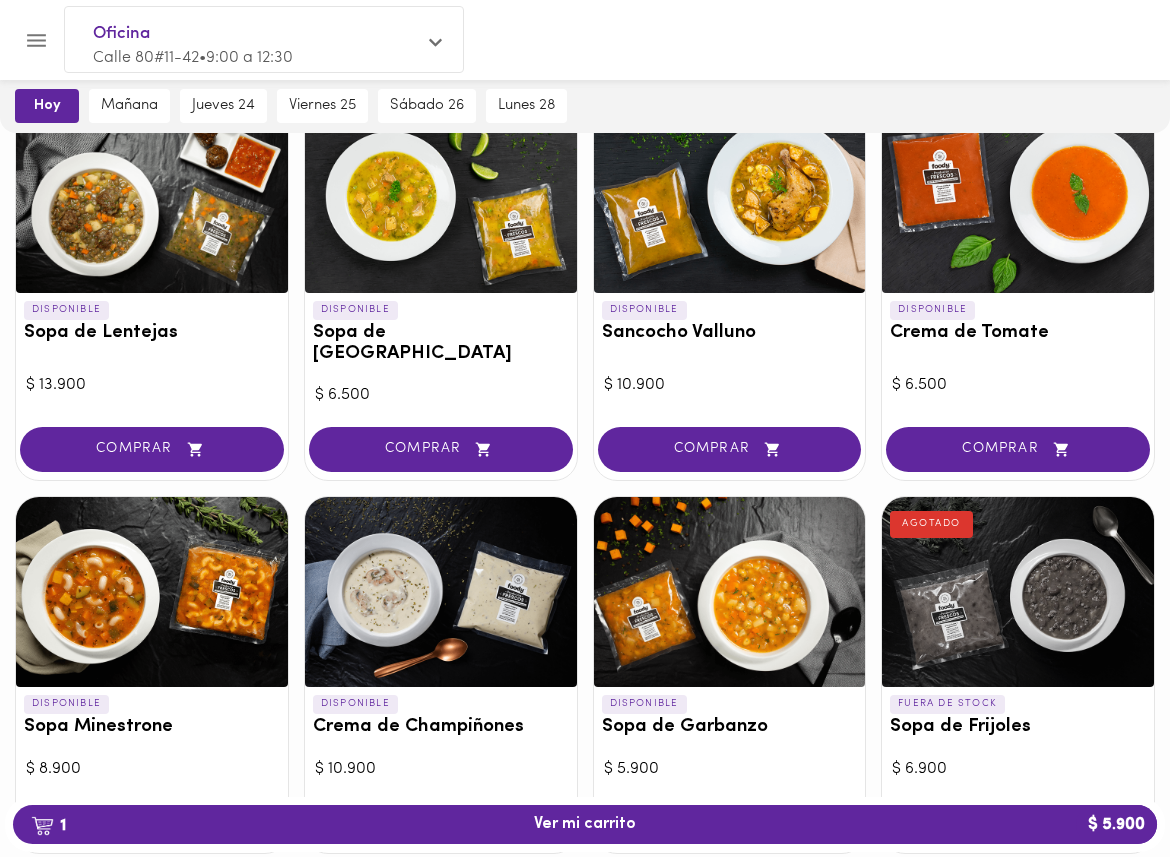 scroll, scrollTop: 651, scrollLeft: 0, axis: vertical 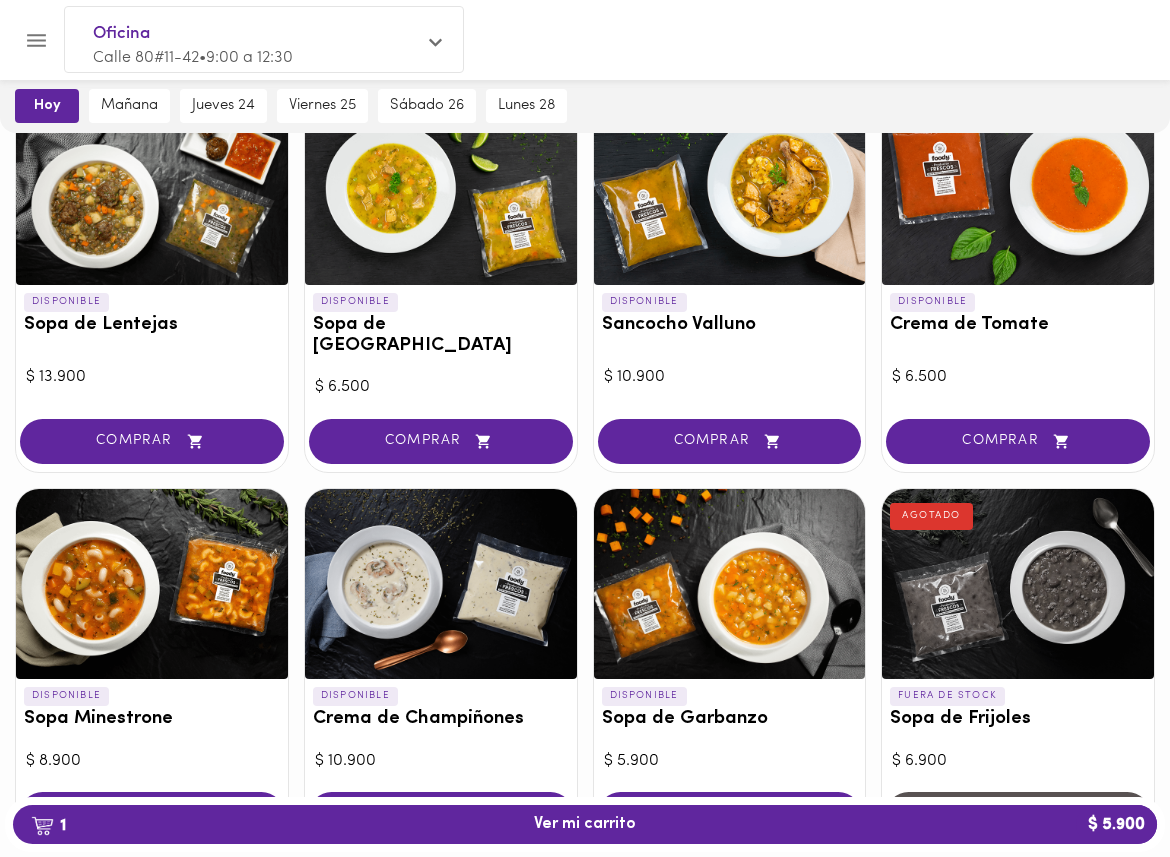 click at bounding box center [730, 584] 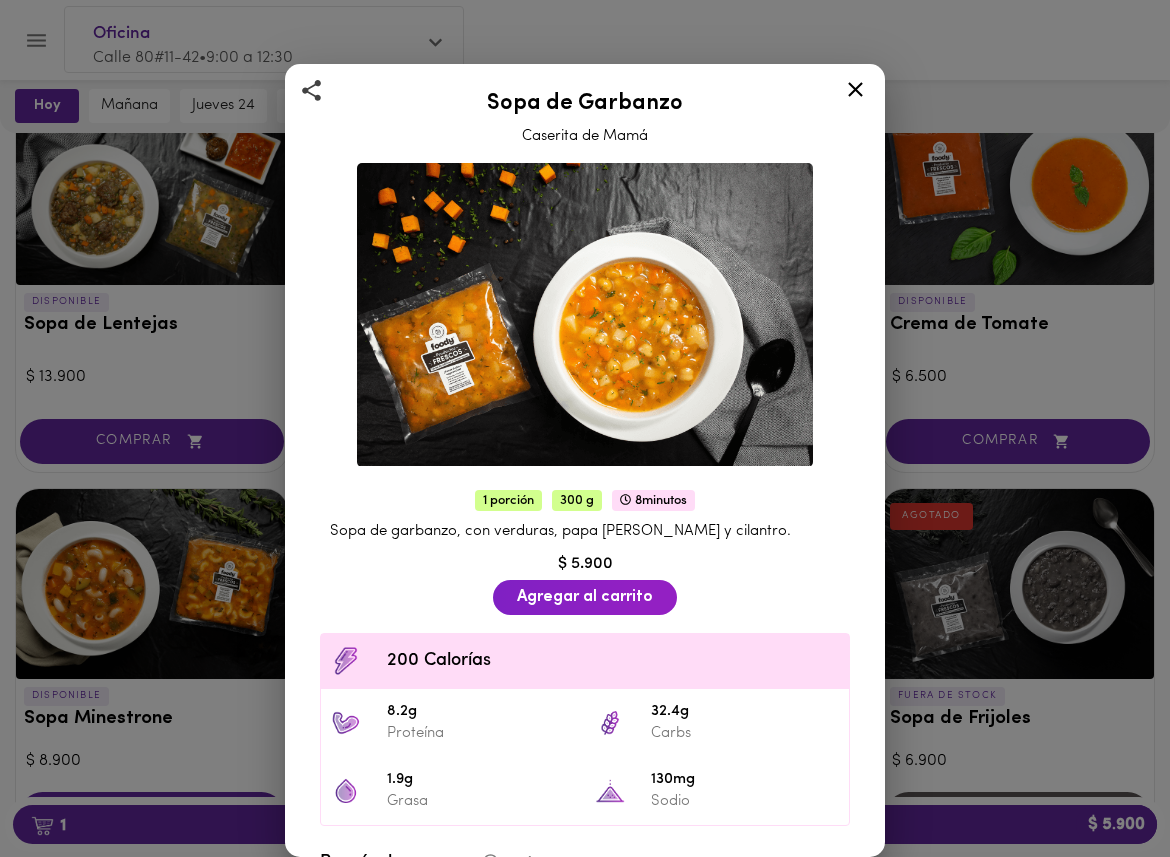 click on "Sopa de Garbanzo   Caserita de Mamá			 1   porción 300   g 8  minutos Sopa de garbanzo, con verduras, papa pastusa y cilantro. $ 5.900 Agregar al carrito 200 Calorías 8.2g Proteína 32.4g Carbs 1.9g Grasa 130mg Sodio Prepáralo en casa    8  min Abre el paquete de sopa y calienta en una olla con tapa durante 8 minutos. Si te gusta la sopa más líquida, puedes agregarle medio vaso de agua y calentar en la olla con tapa por 10 minutos. Sirve la sopa en tu taza favorita. Si quieres, puedes agregar un poco de arroz o tu acompañante favorito. ¡Buen provecho! Ingredientes Garbanzo, agua, papa pastusa, cilantro, pasta de tomate, zanahoria, apio, ajo fresco, cebolla cabezo ...  ver más" at bounding box center (585, 428) 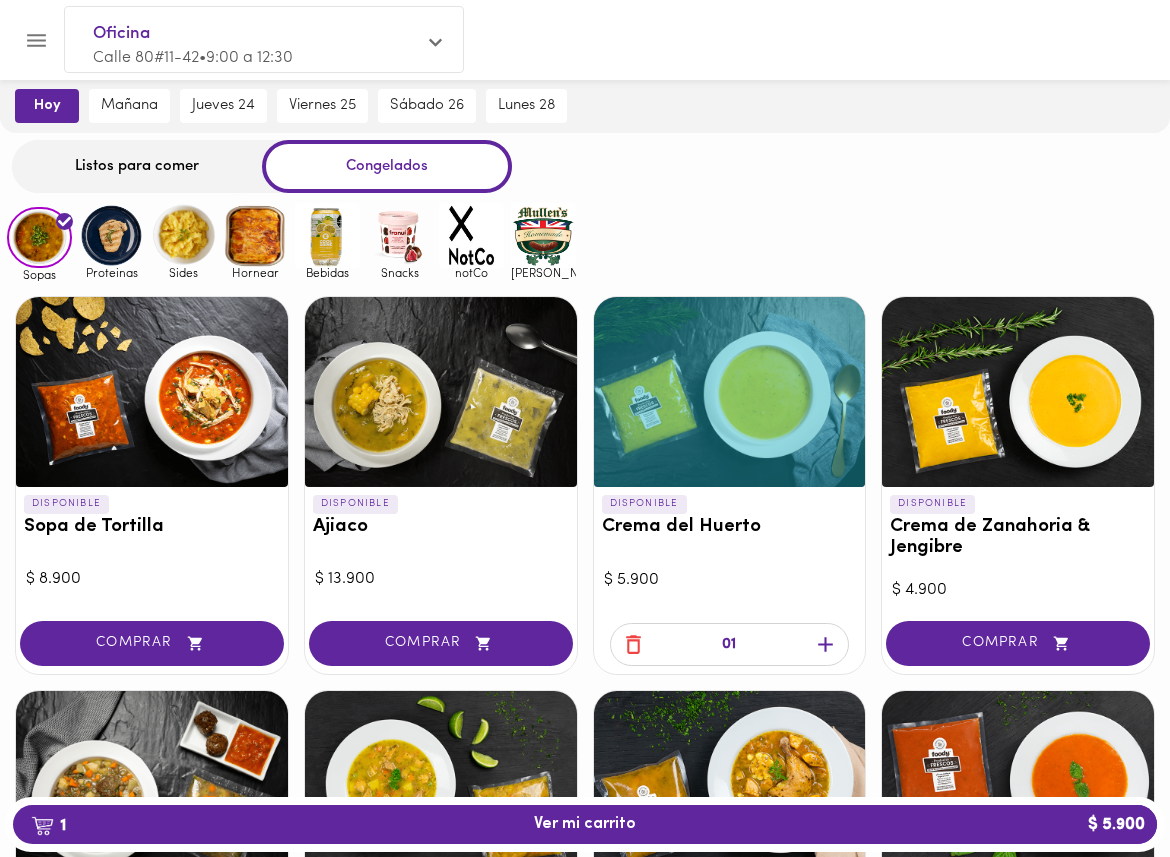 scroll, scrollTop: 43, scrollLeft: 0, axis: vertical 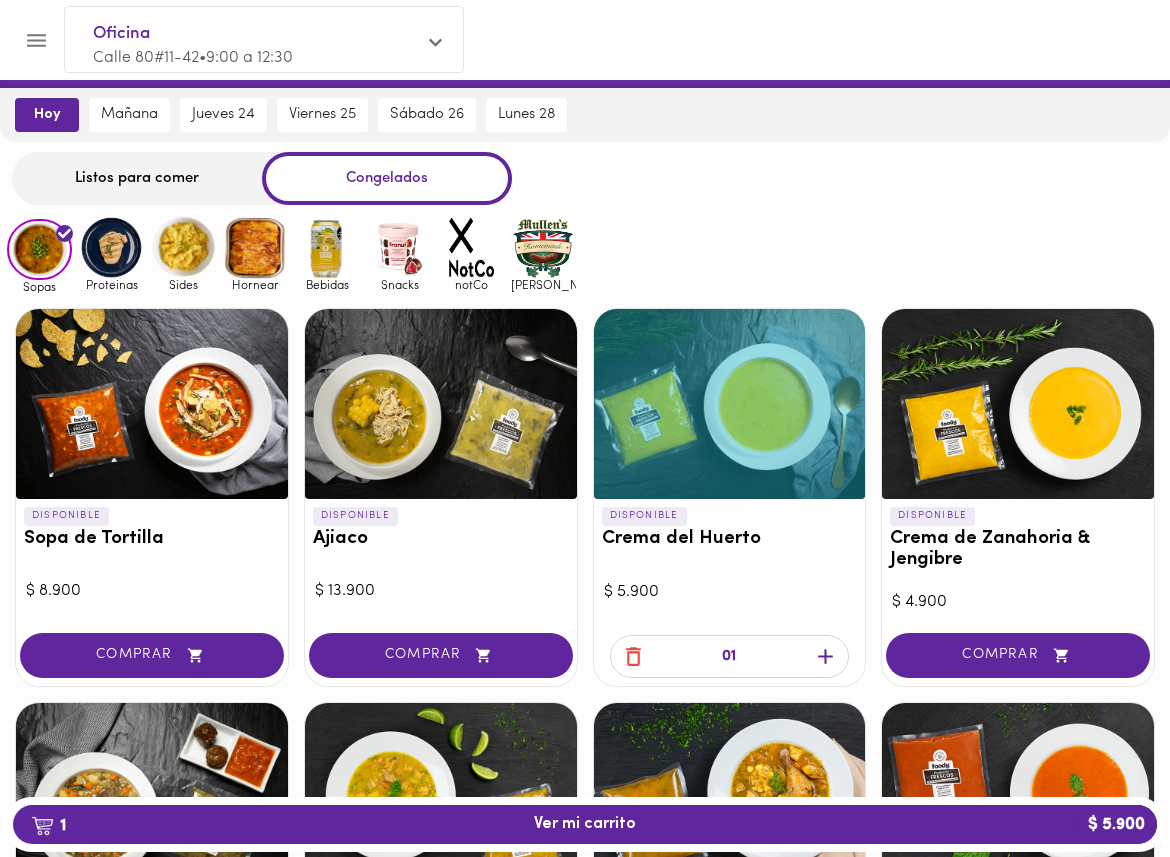 click 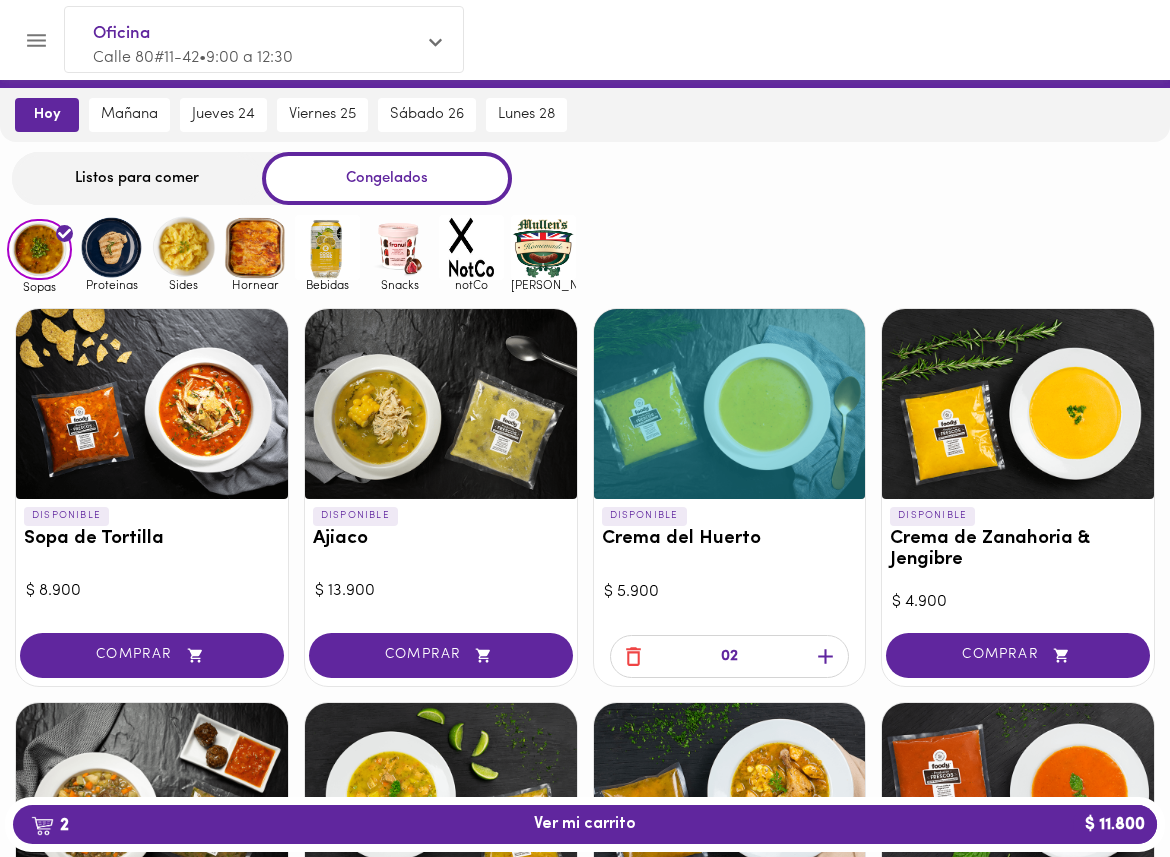 click 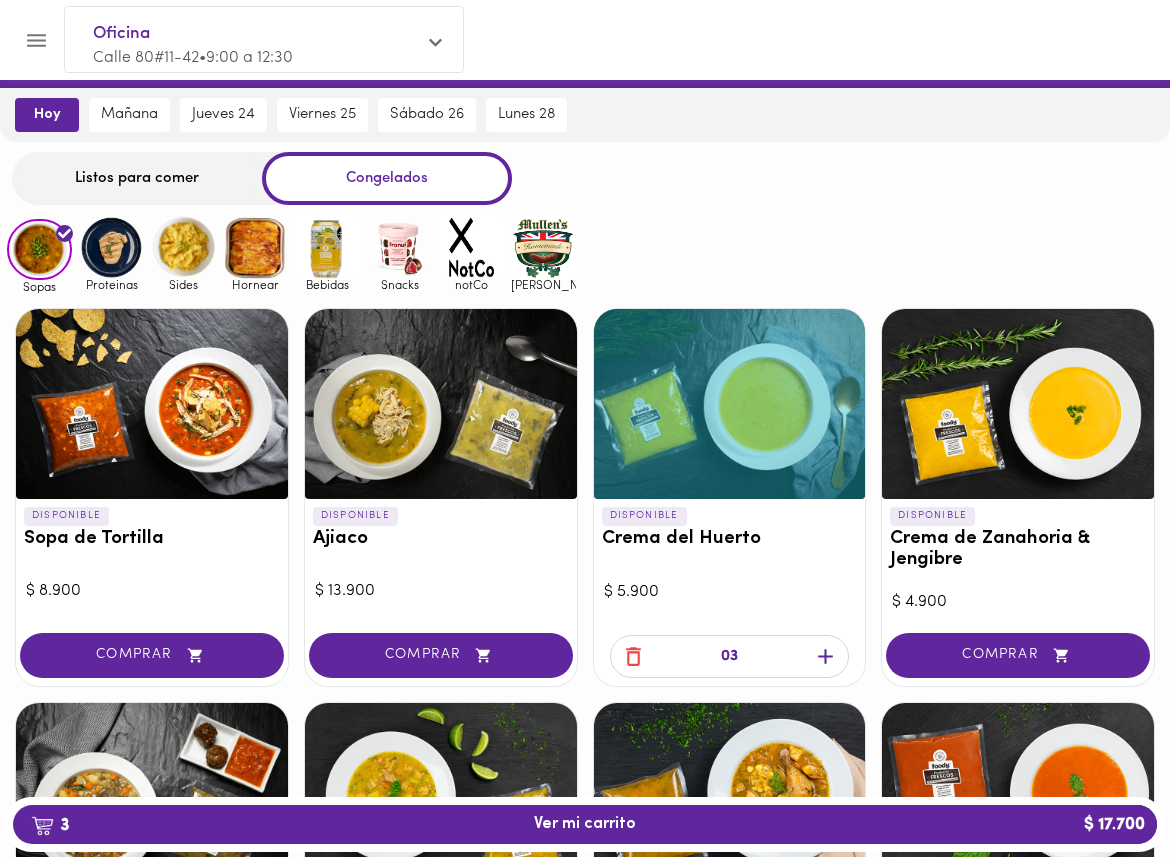 click 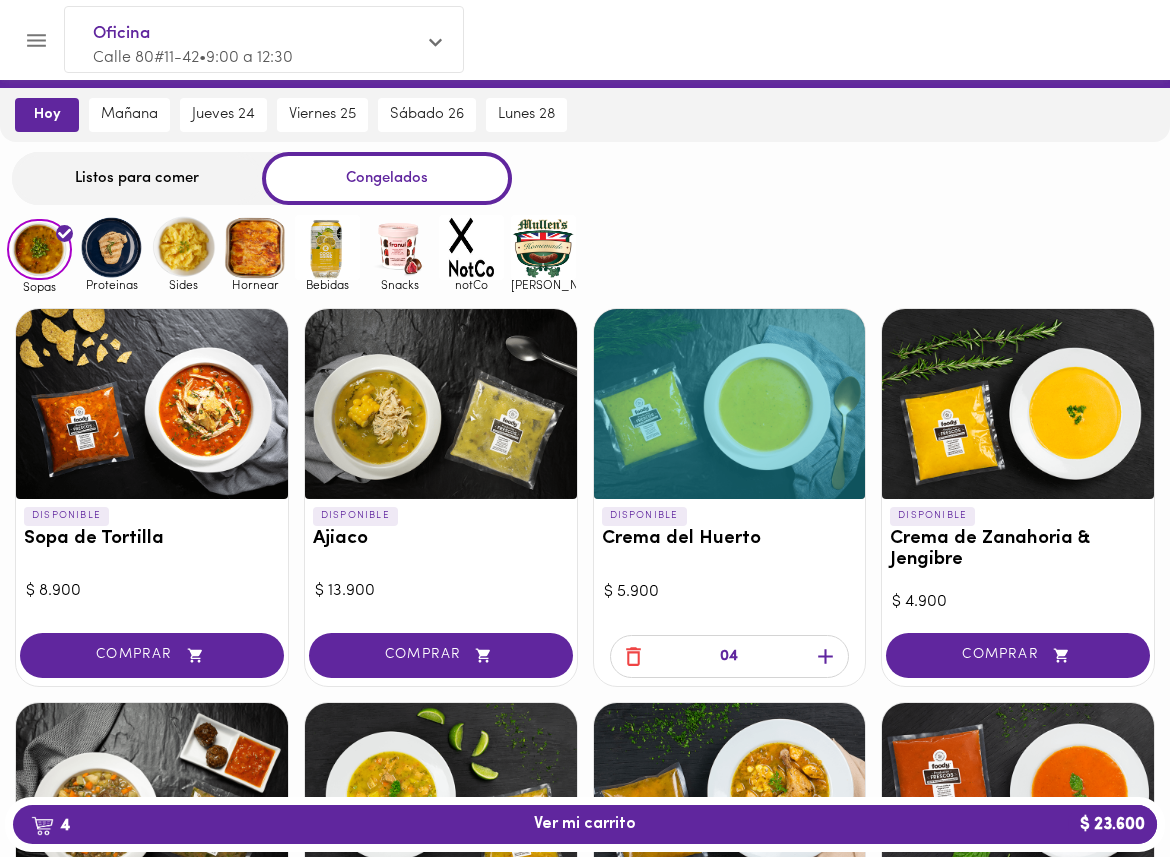 click 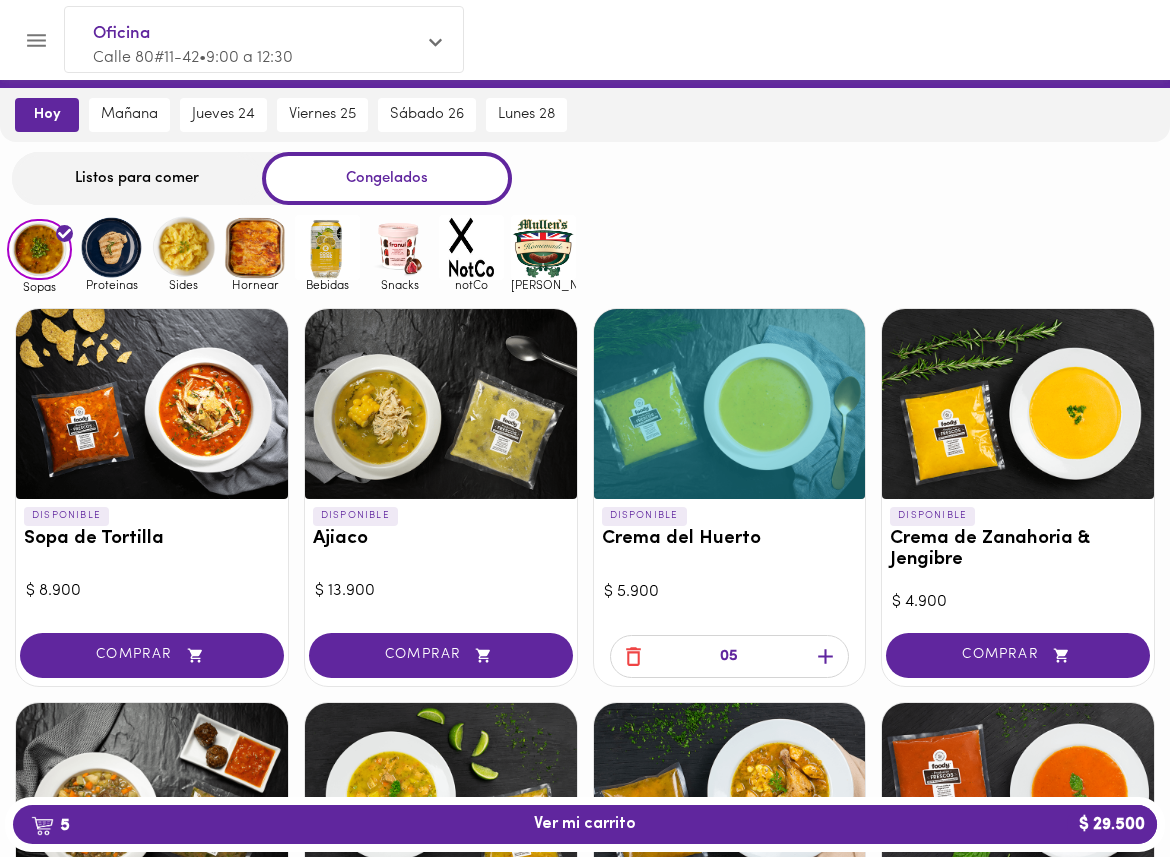 click 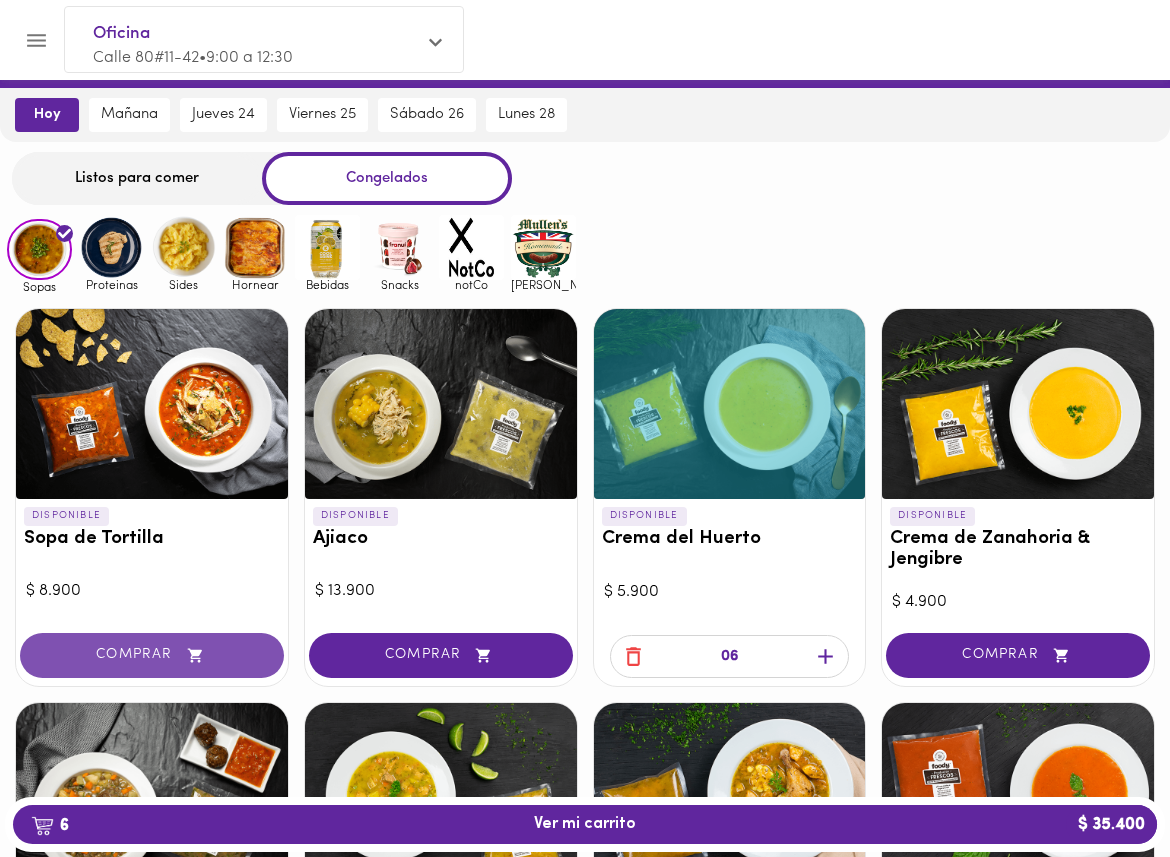 click 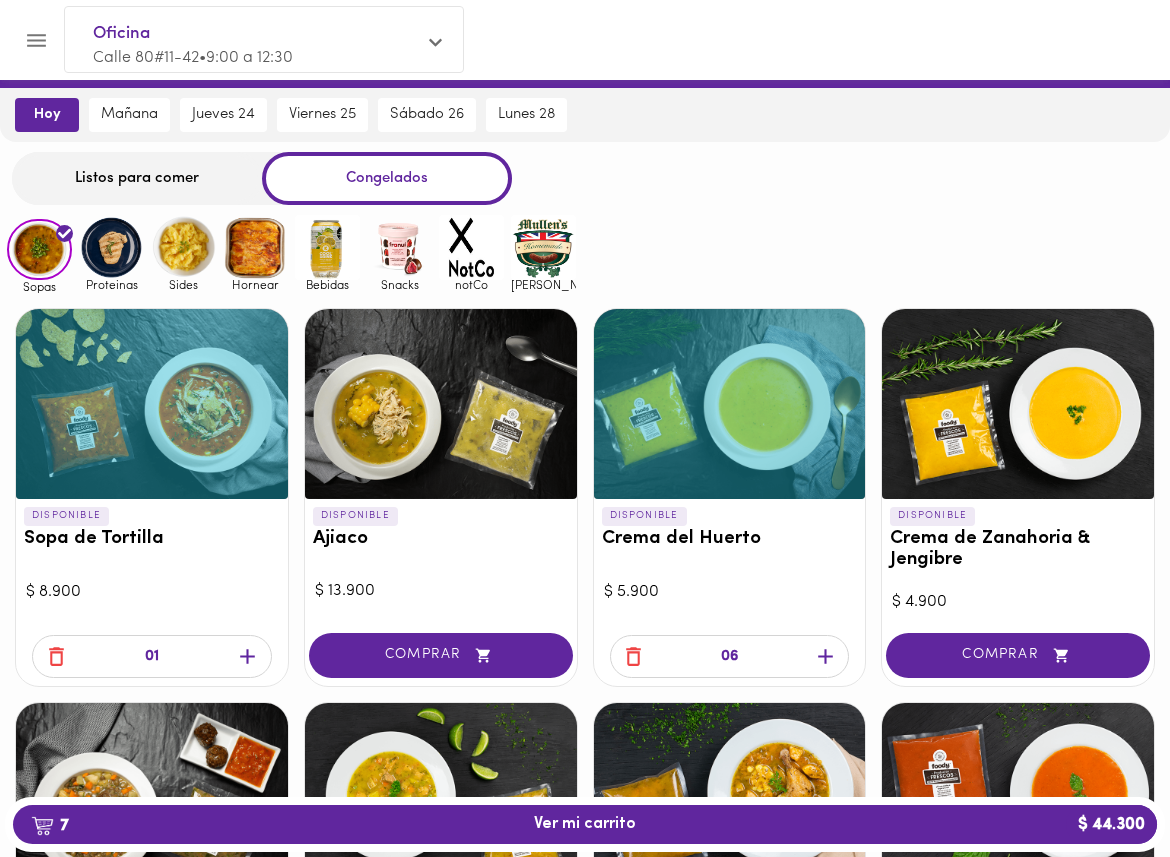 click 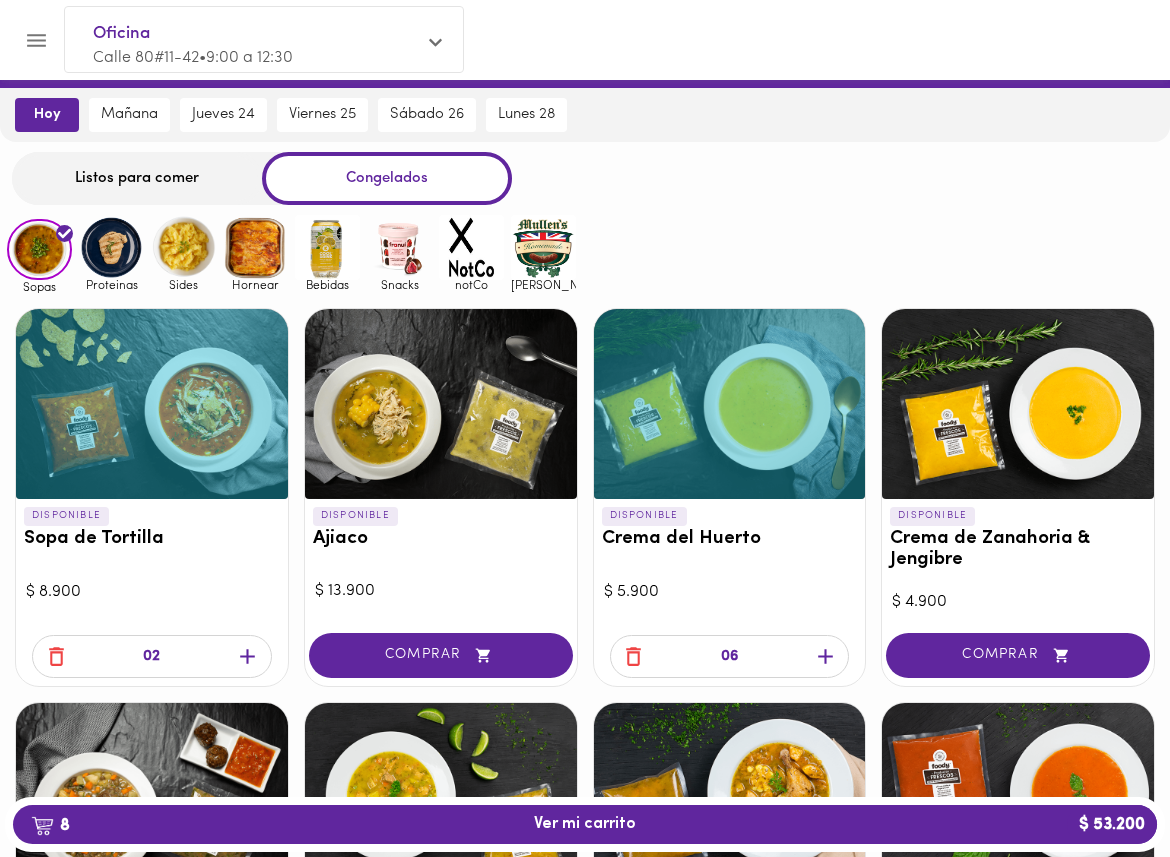 click 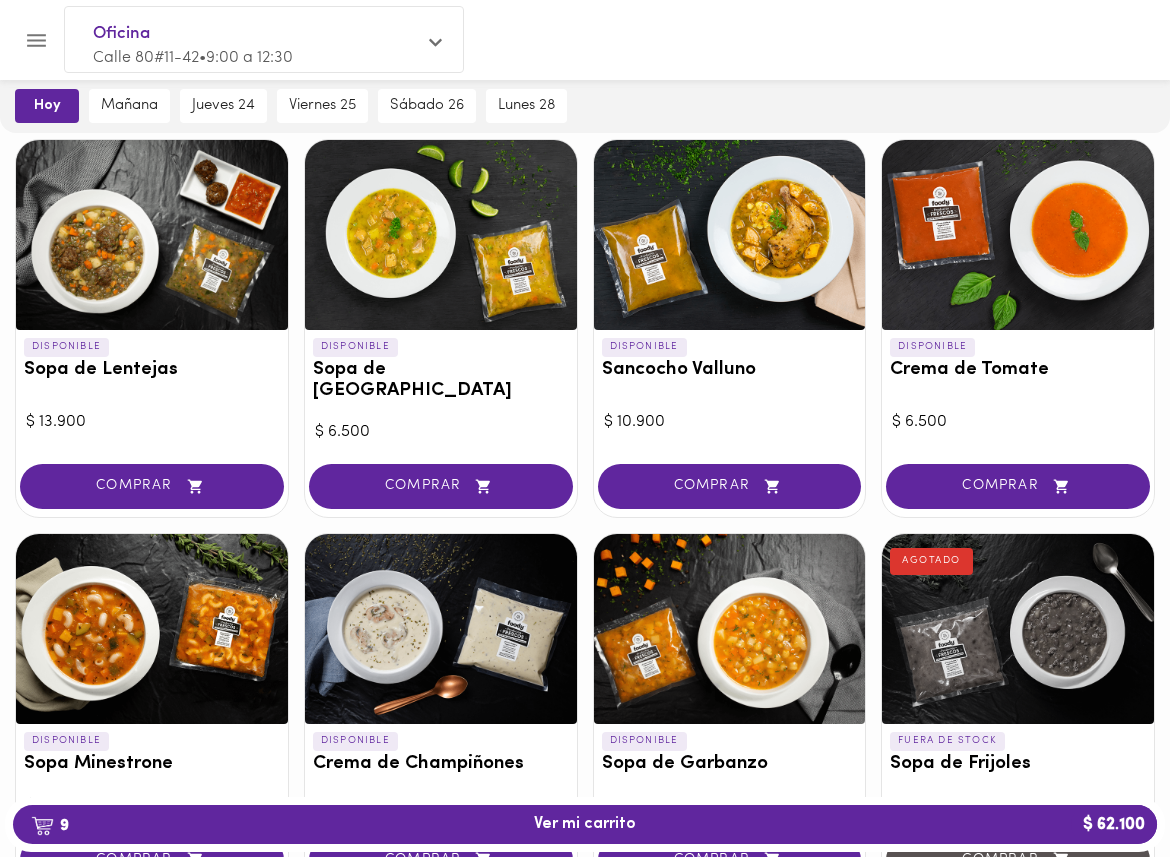 scroll, scrollTop: 619, scrollLeft: 0, axis: vertical 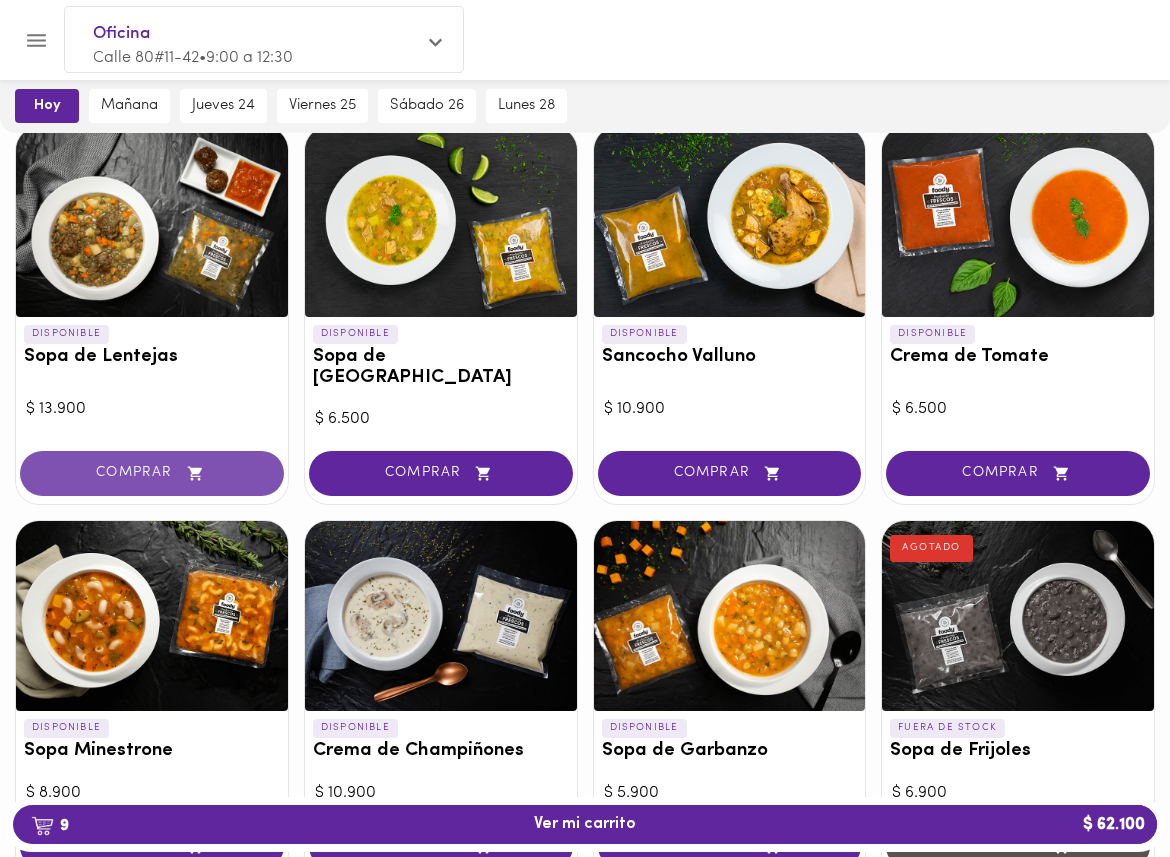 click on "COMPRAR" at bounding box center (152, 473) 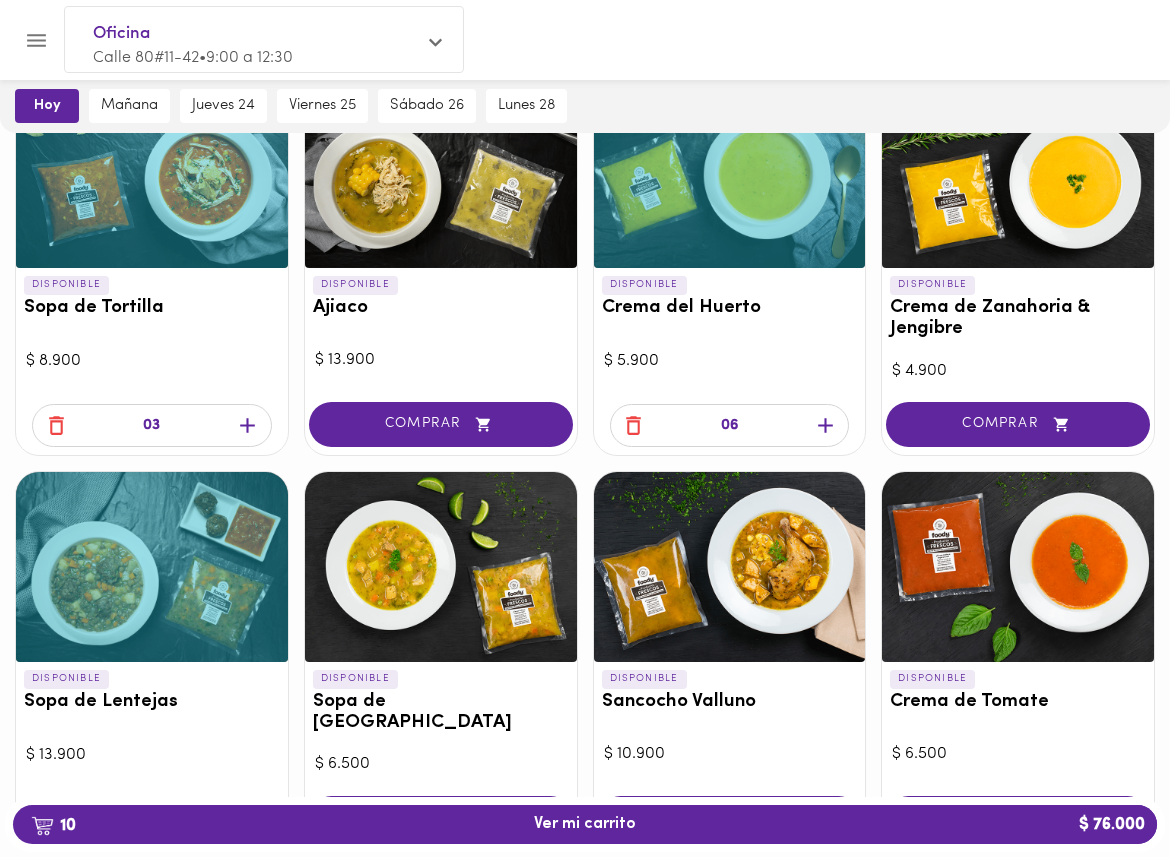 scroll, scrollTop: 300, scrollLeft: 0, axis: vertical 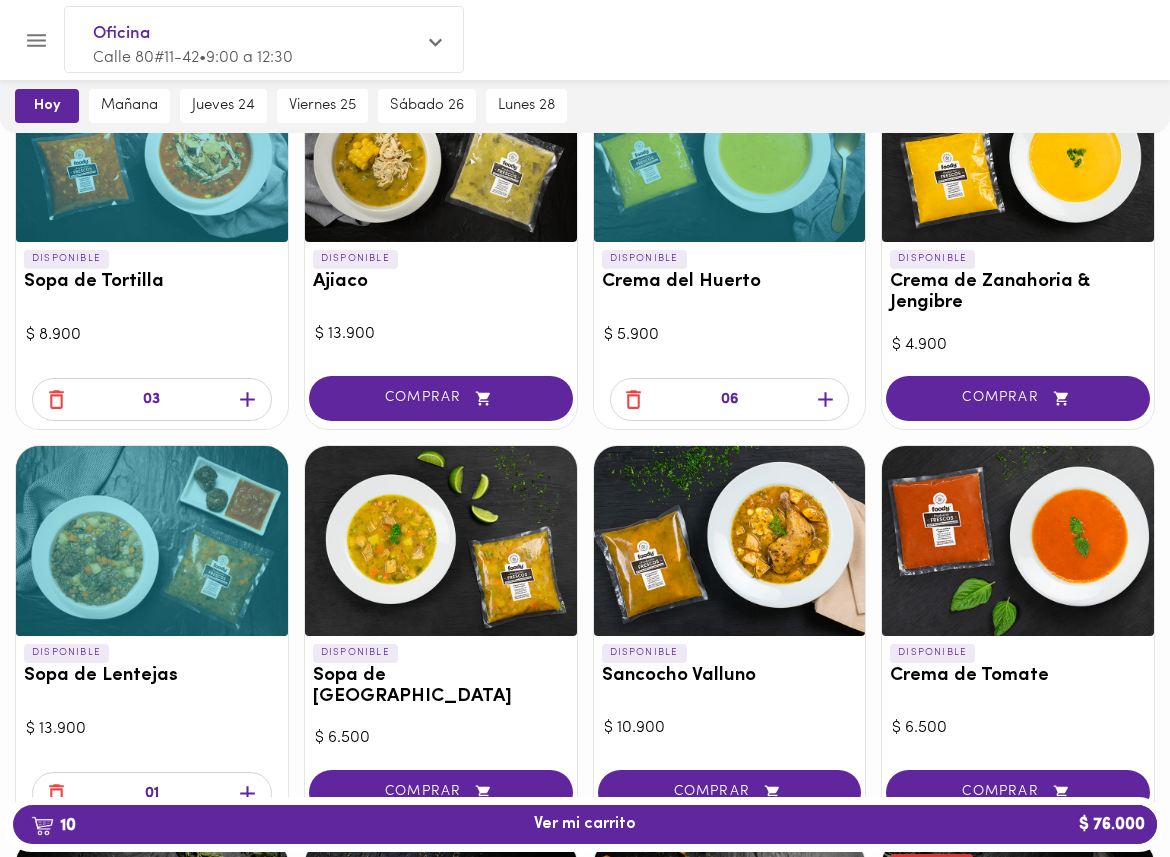 click 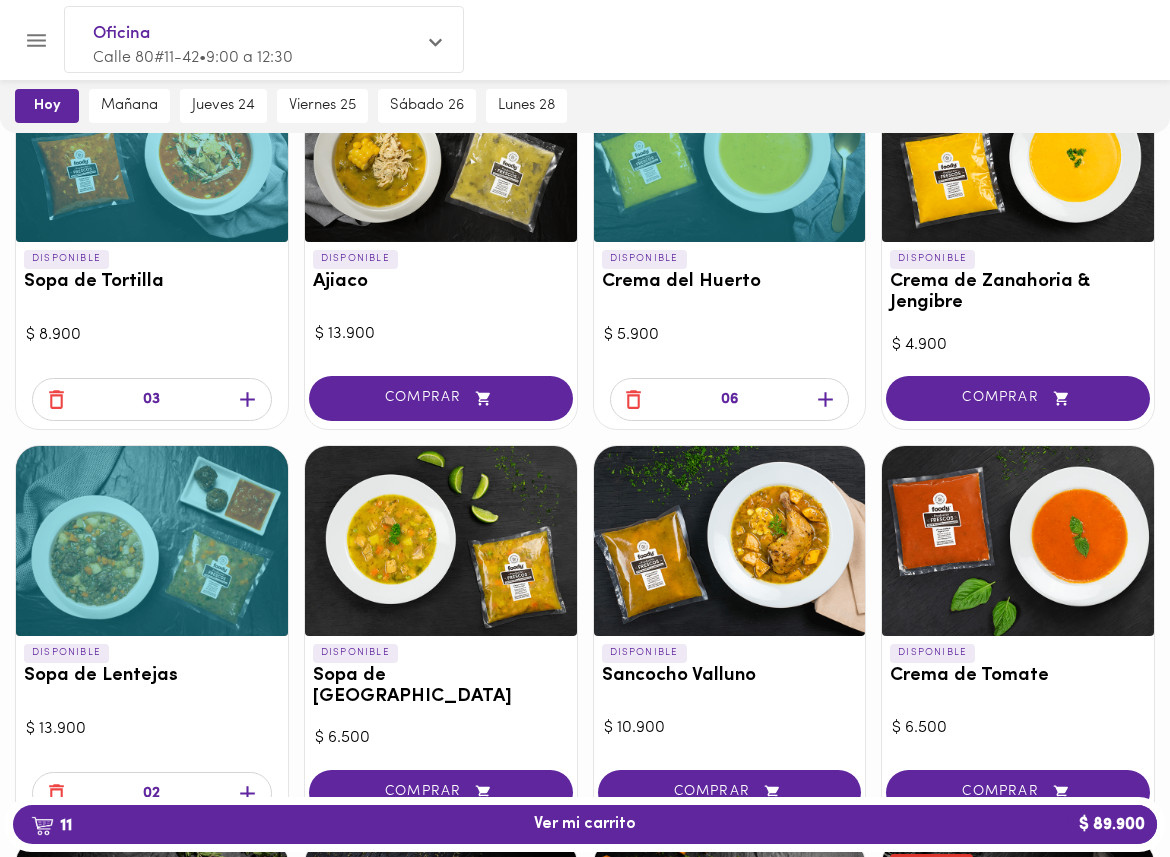 click 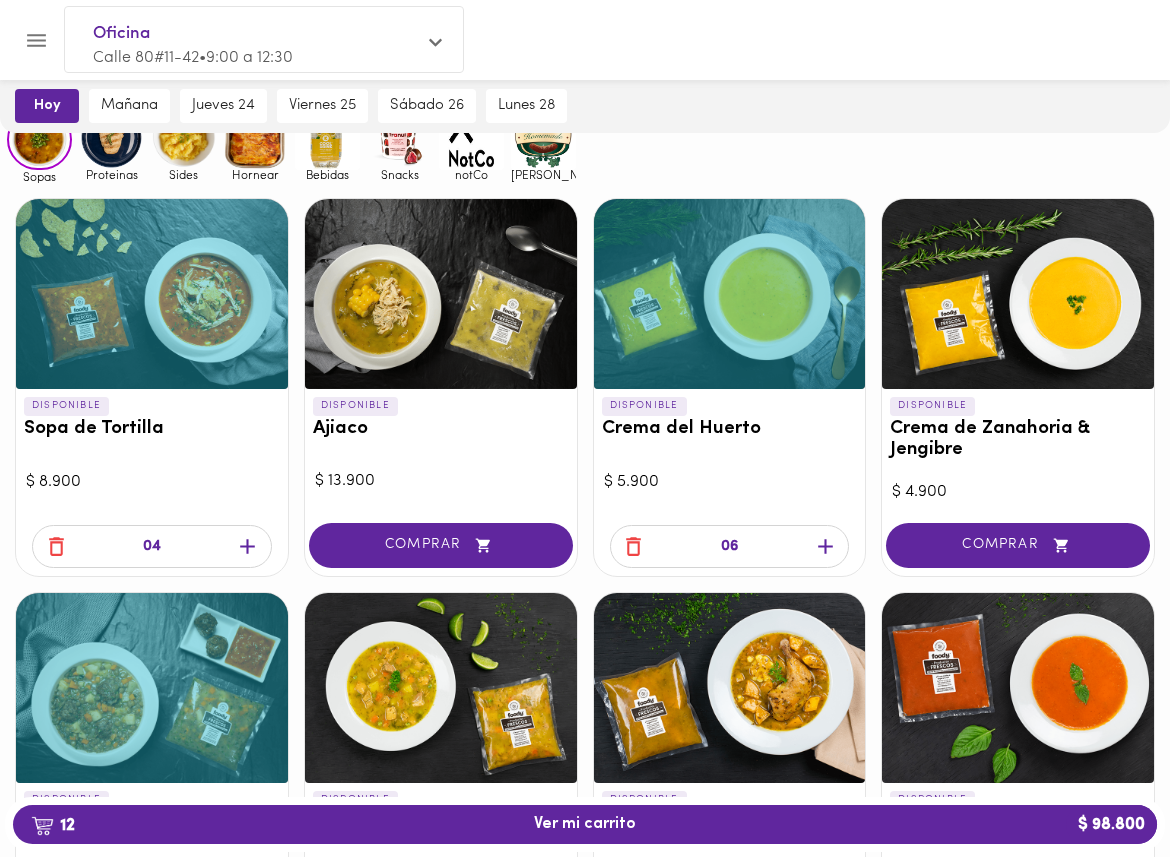 scroll, scrollTop: 0, scrollLeft: 0, axis: both 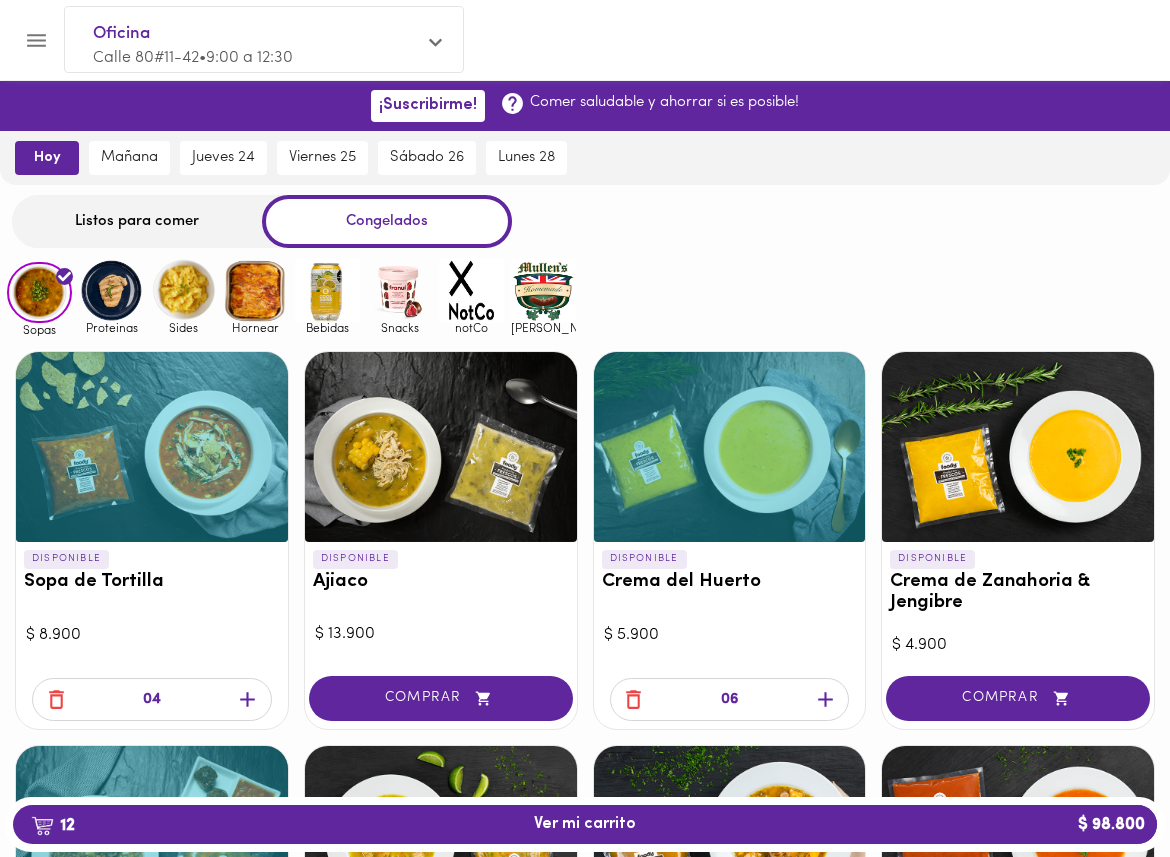 click at bounding box center (111, 290) 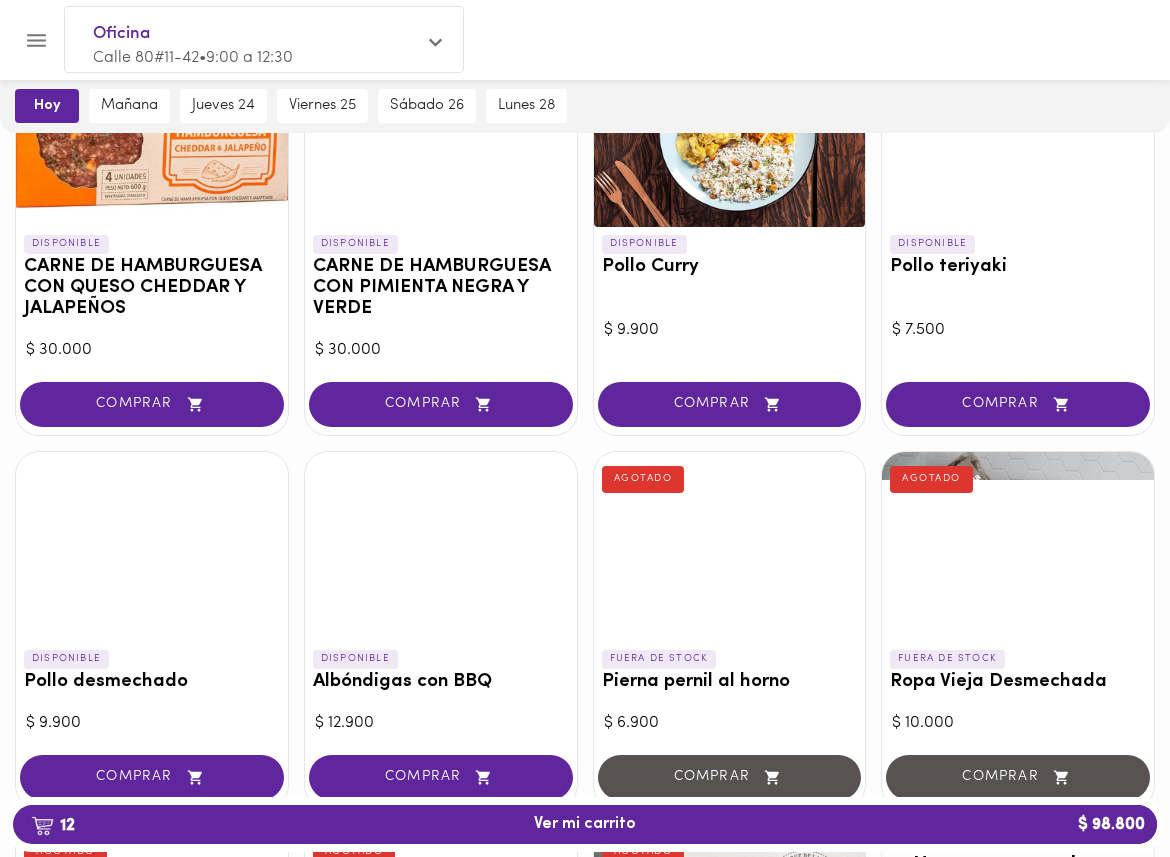 scroll, scrollTop: 320, scrollLeft: 0, axis: vertical 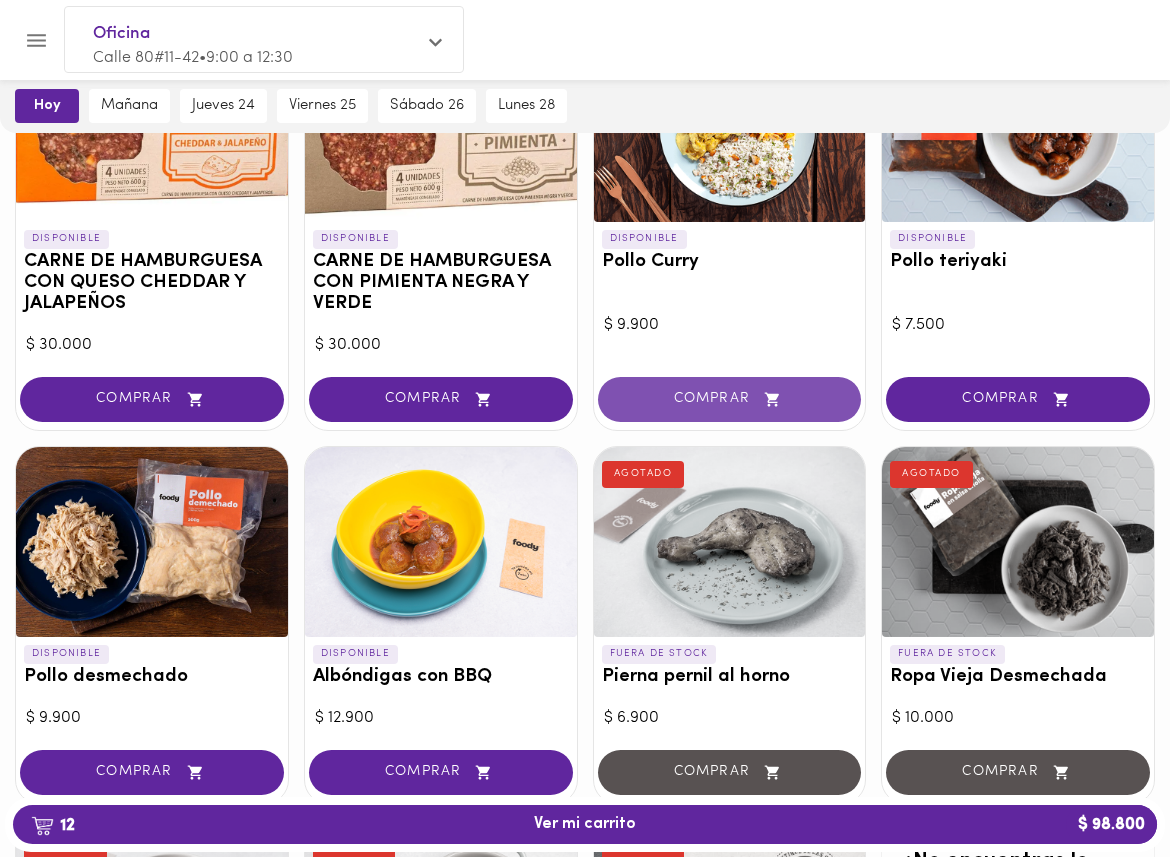 click 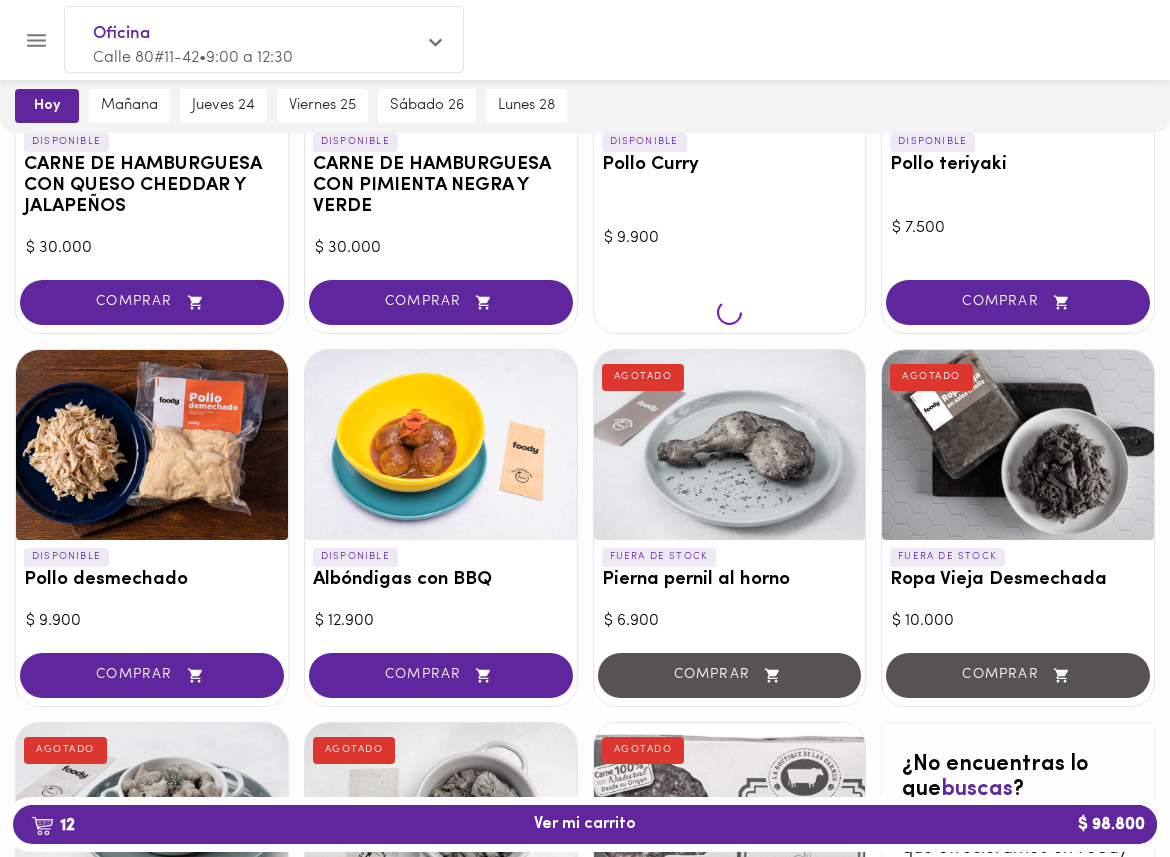 scroll, scrollTop: 442, scrollLeft: 0, axis: vertical 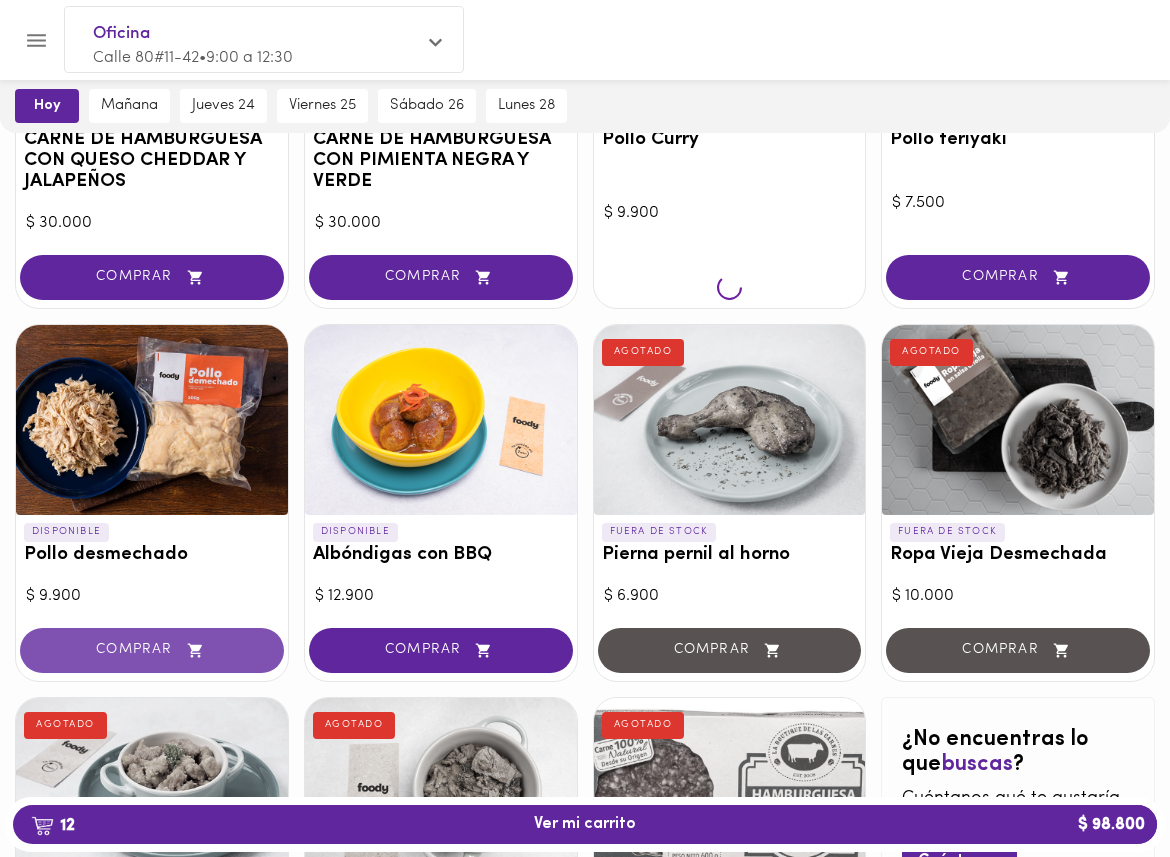 click 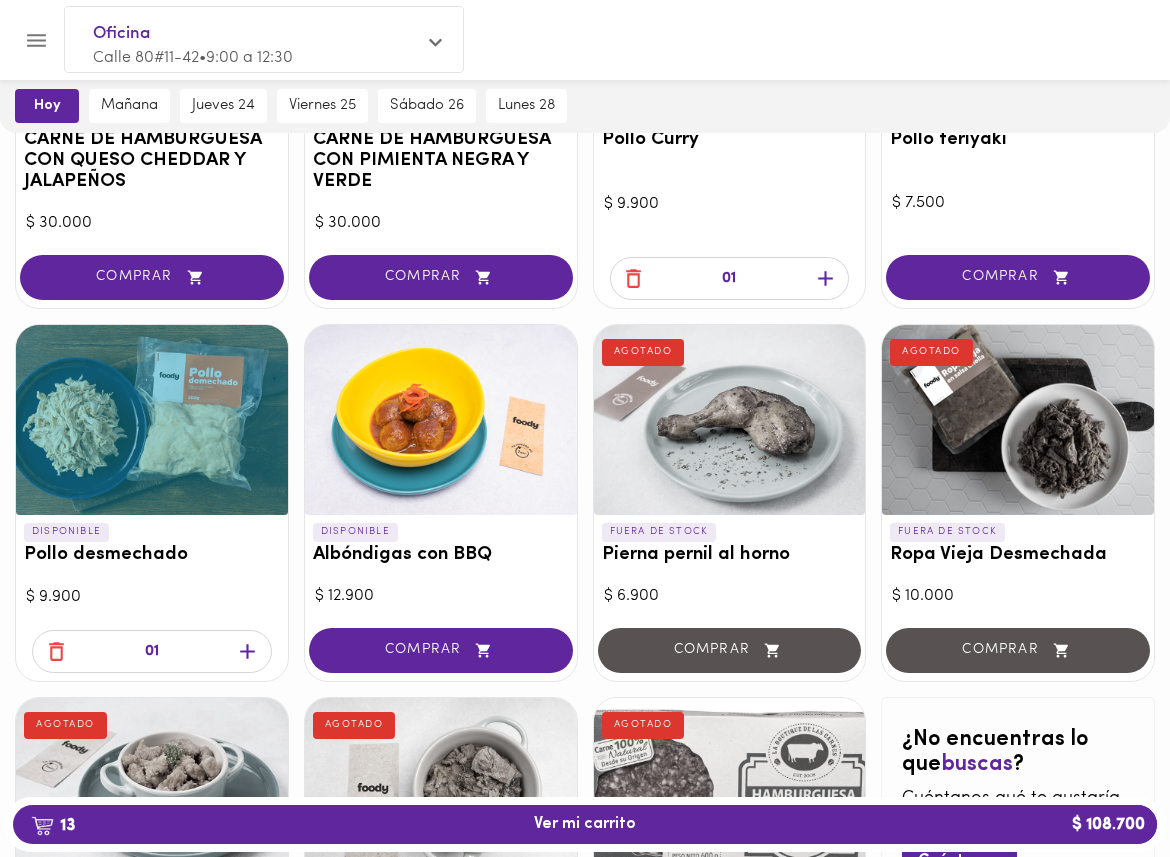 click at bounding box center (603, 40) 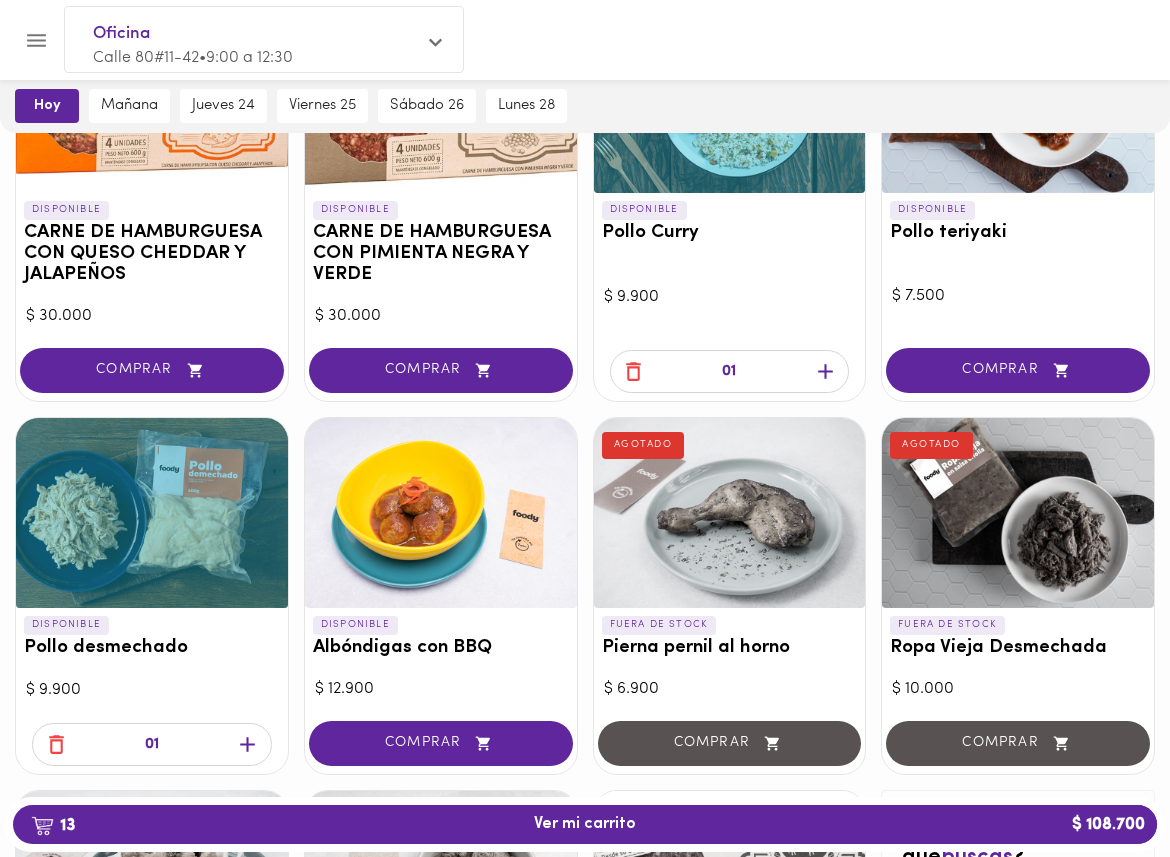 scroll, scrollTop: 361, scrollLeft: 0, axis: vertical 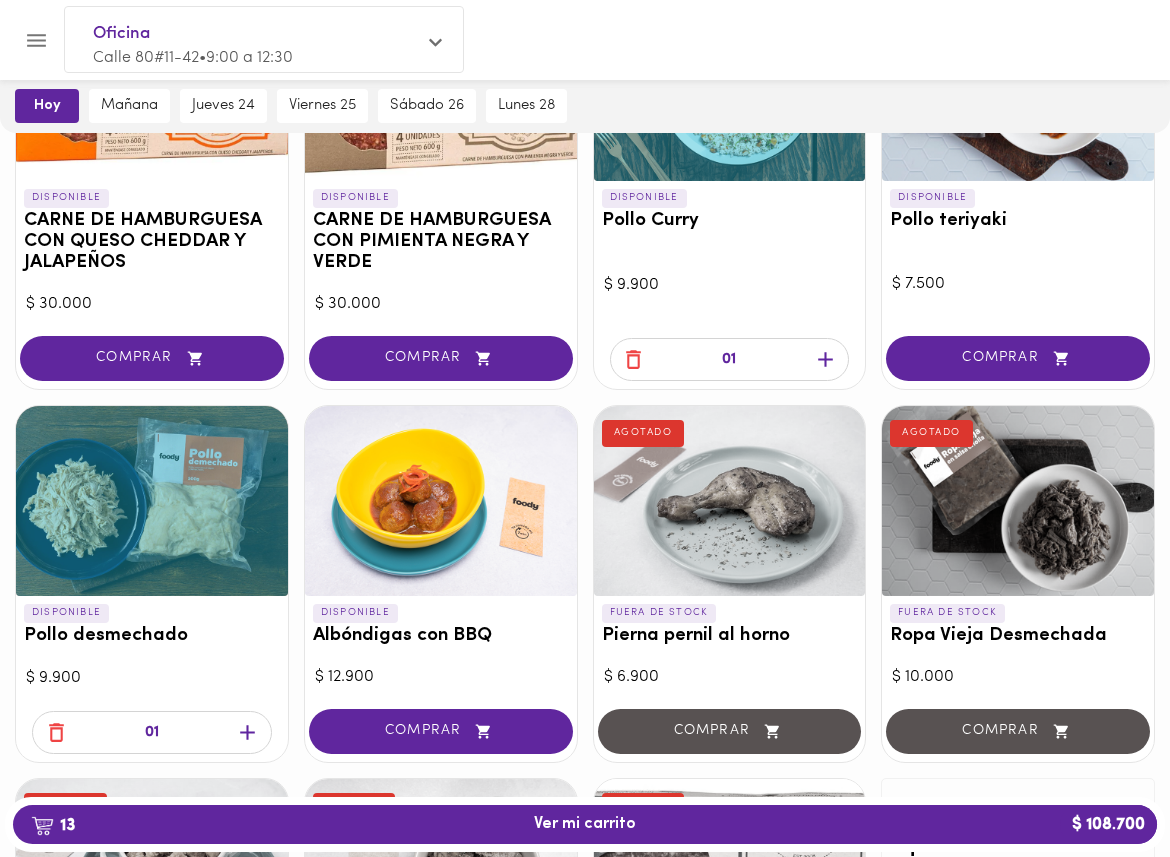 click 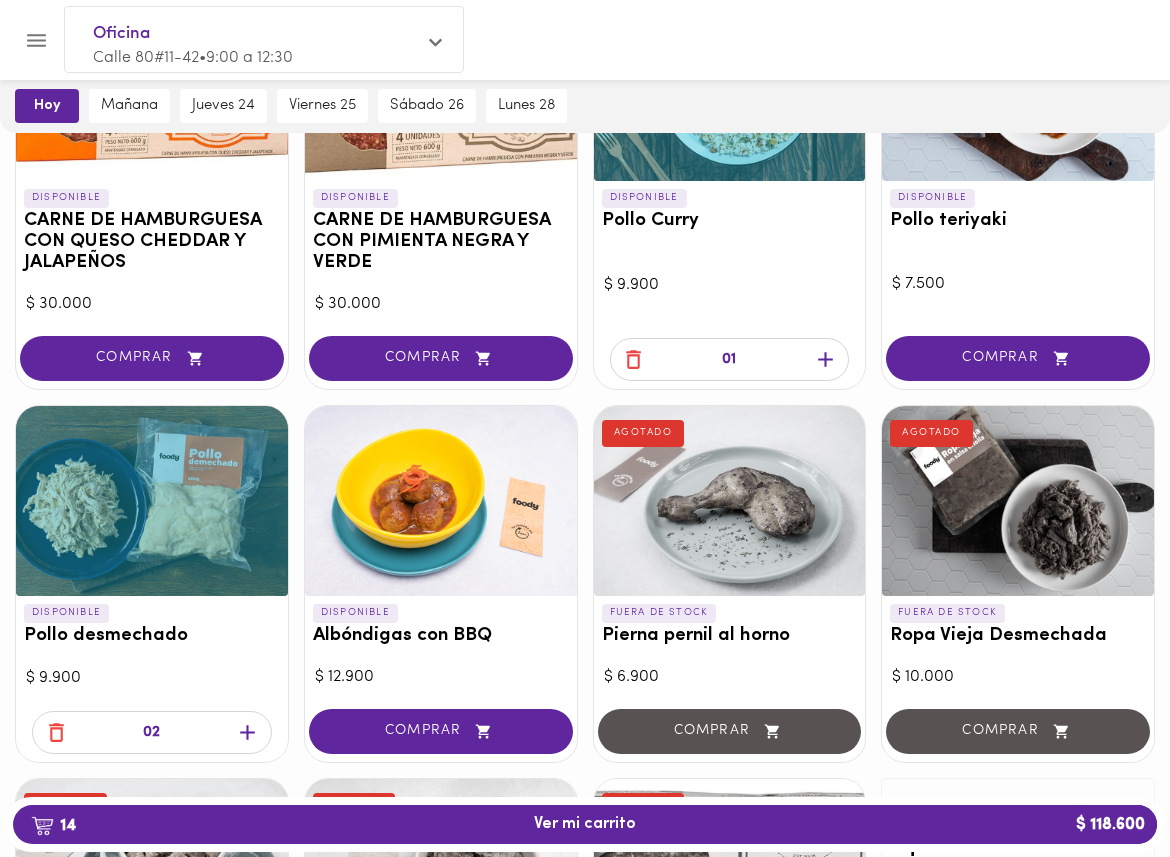 click 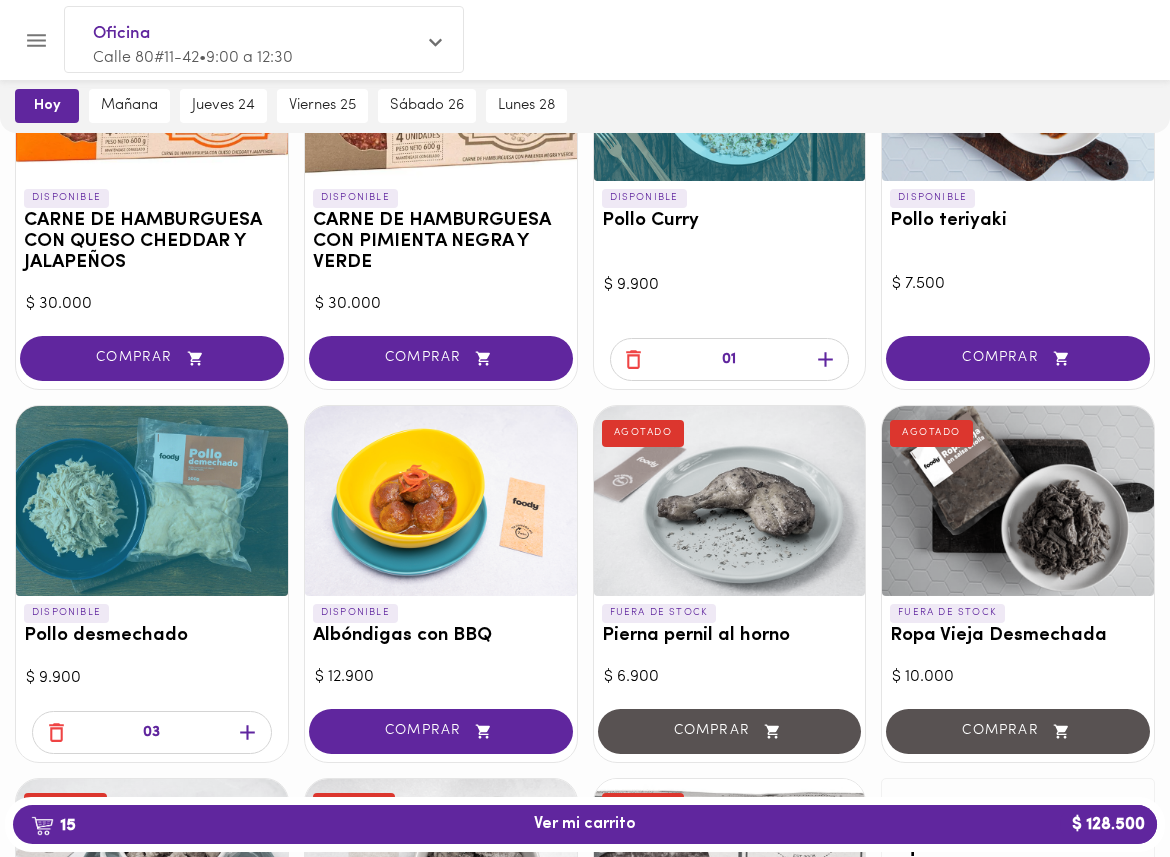 click 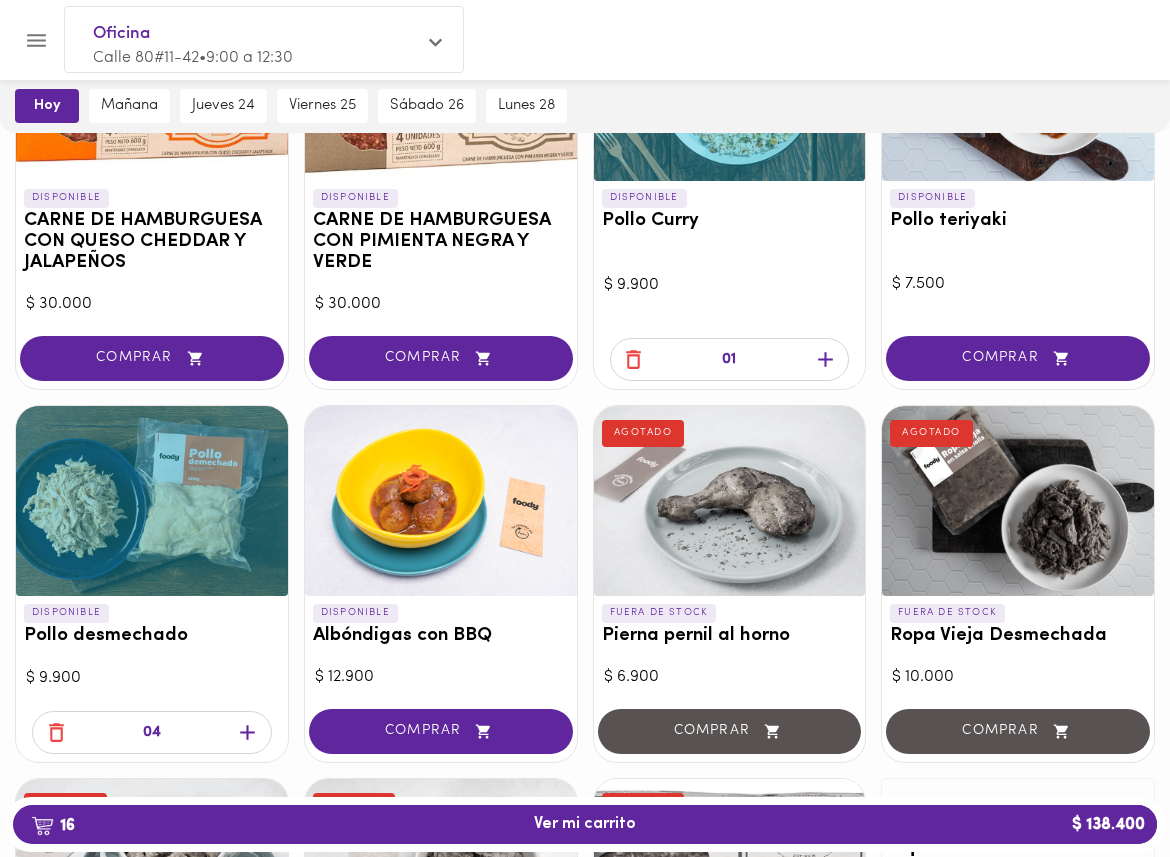 click 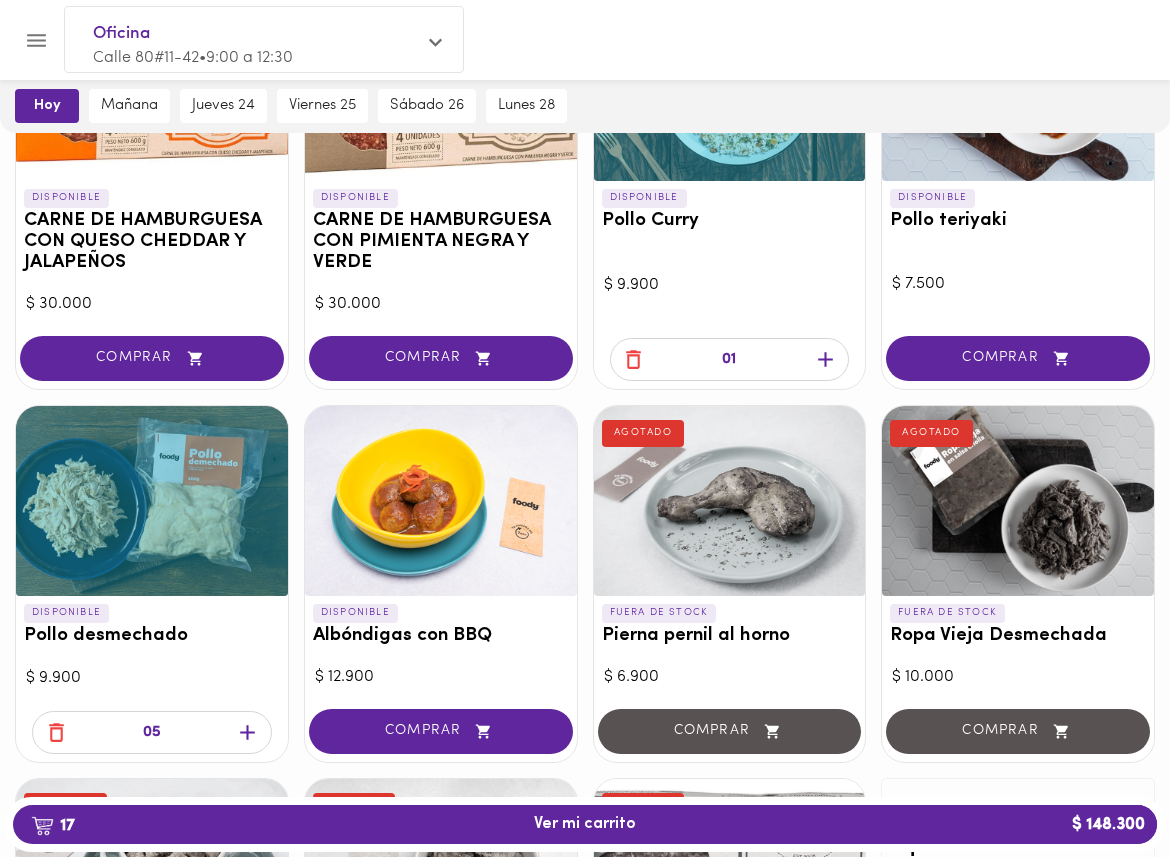 click 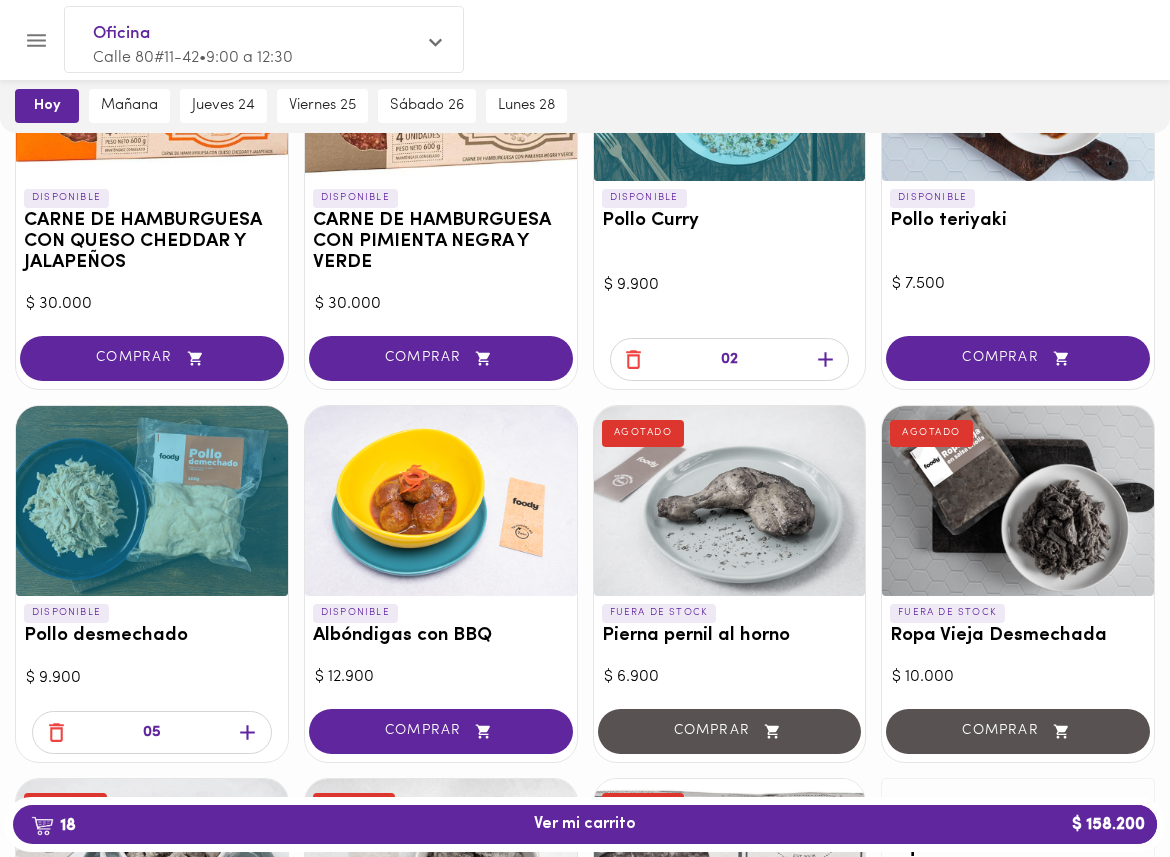 click 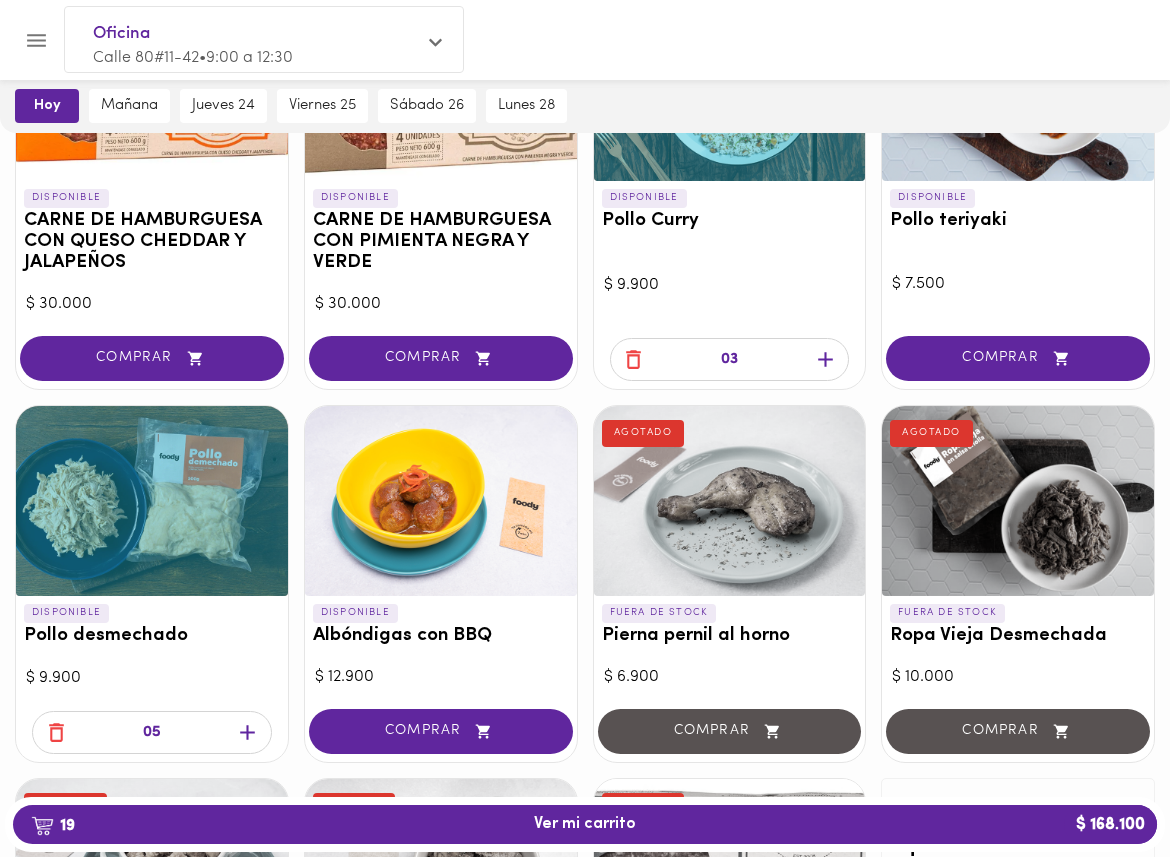 click 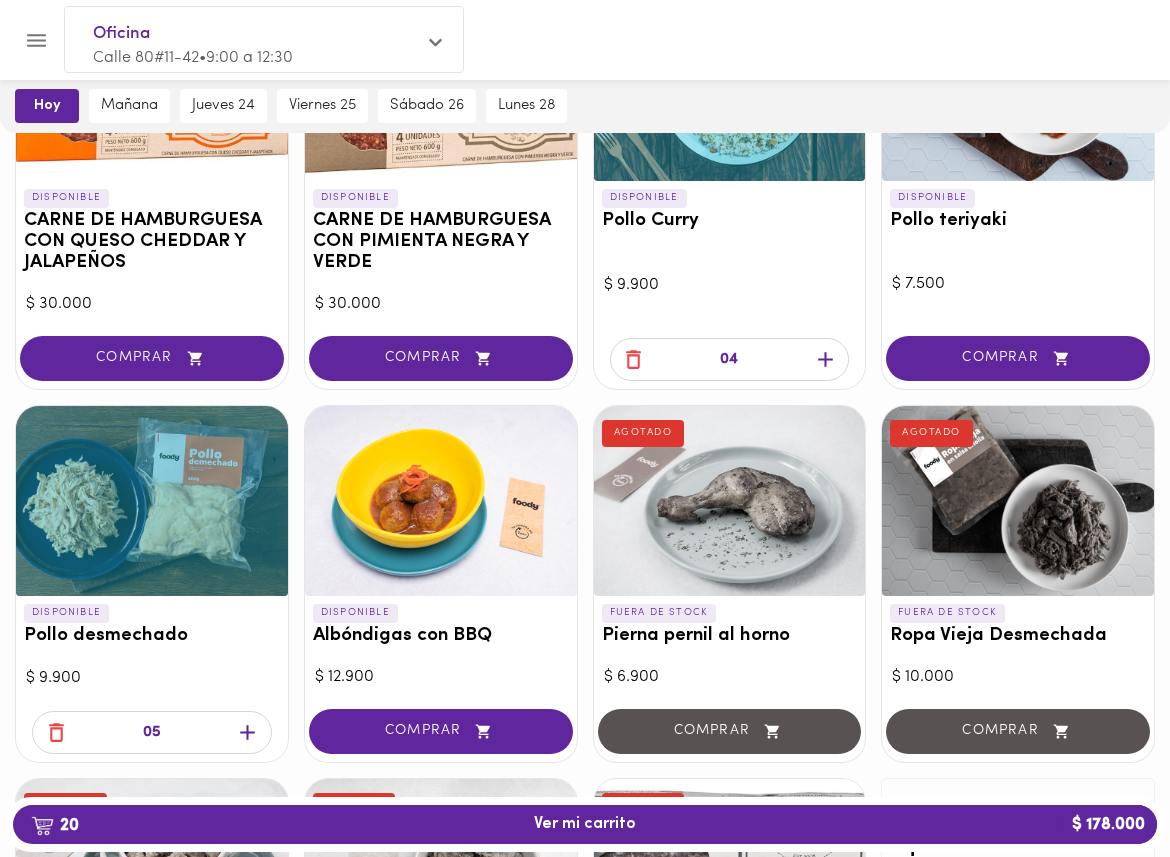 click 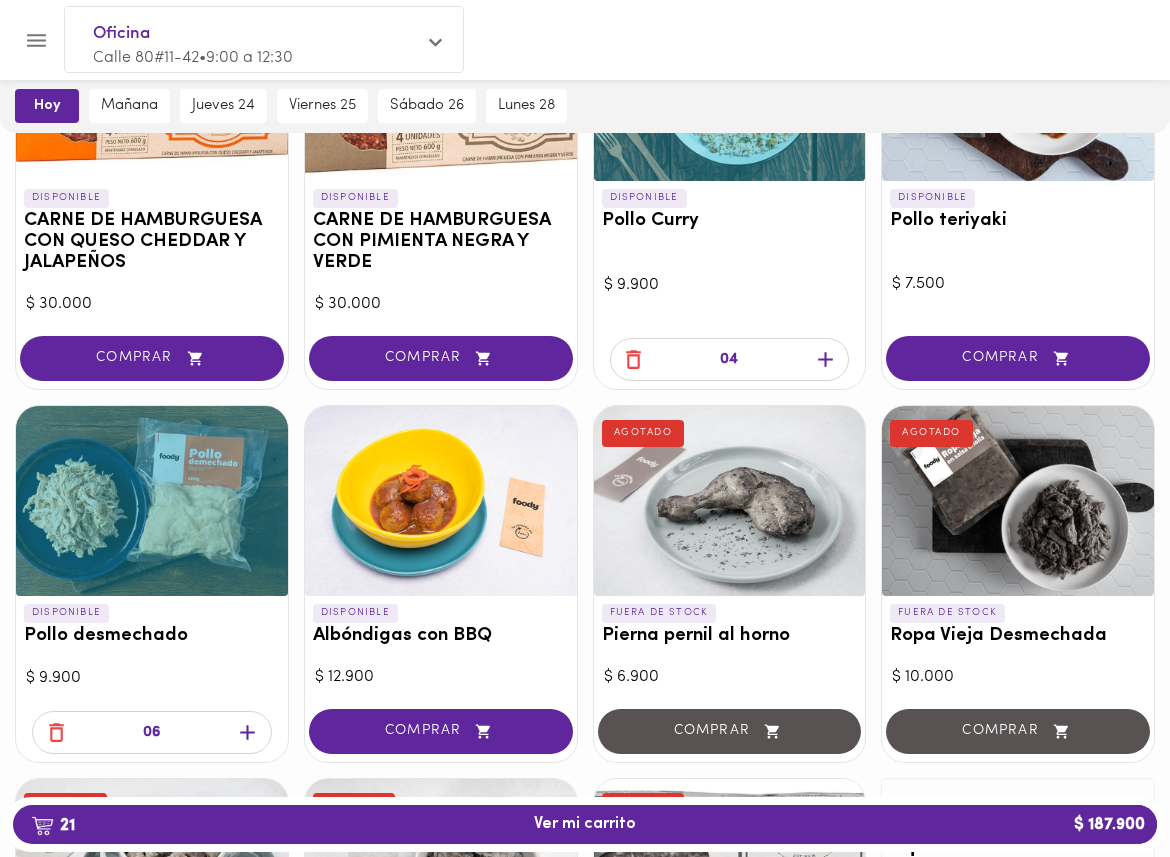 click 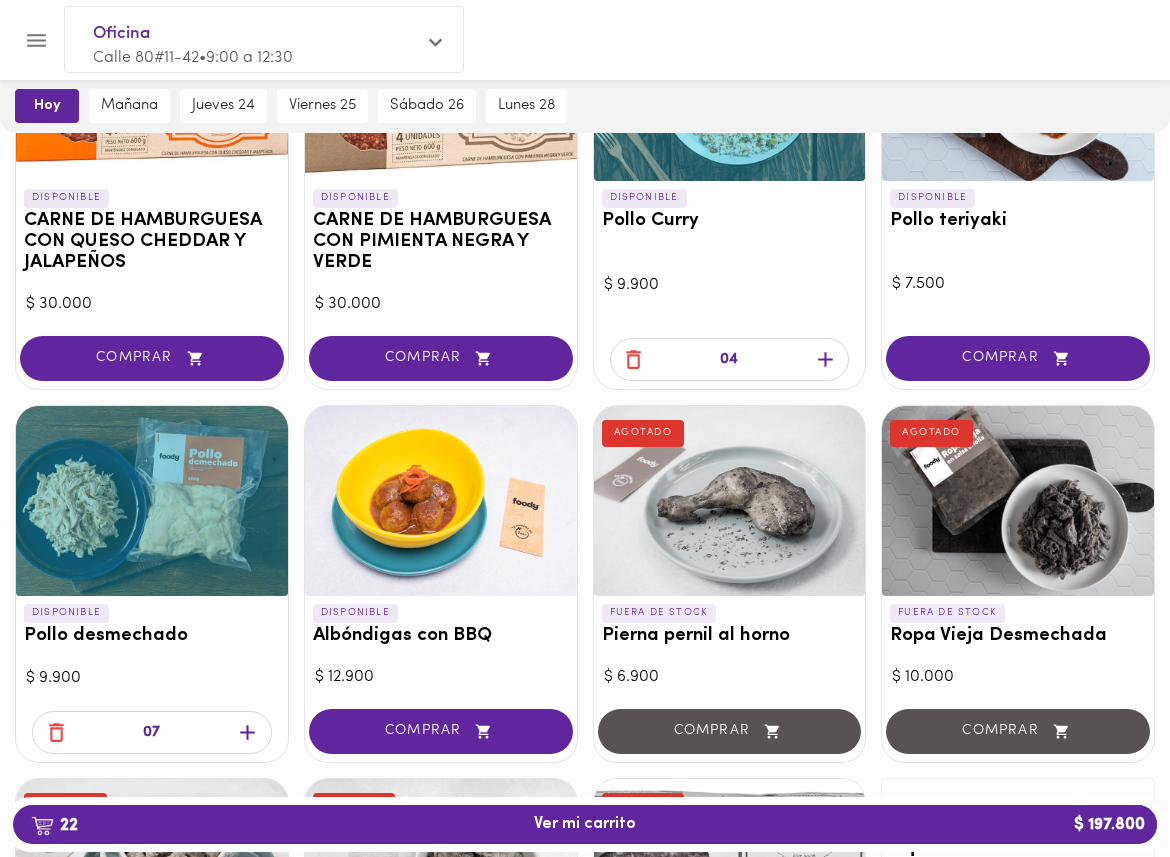 click 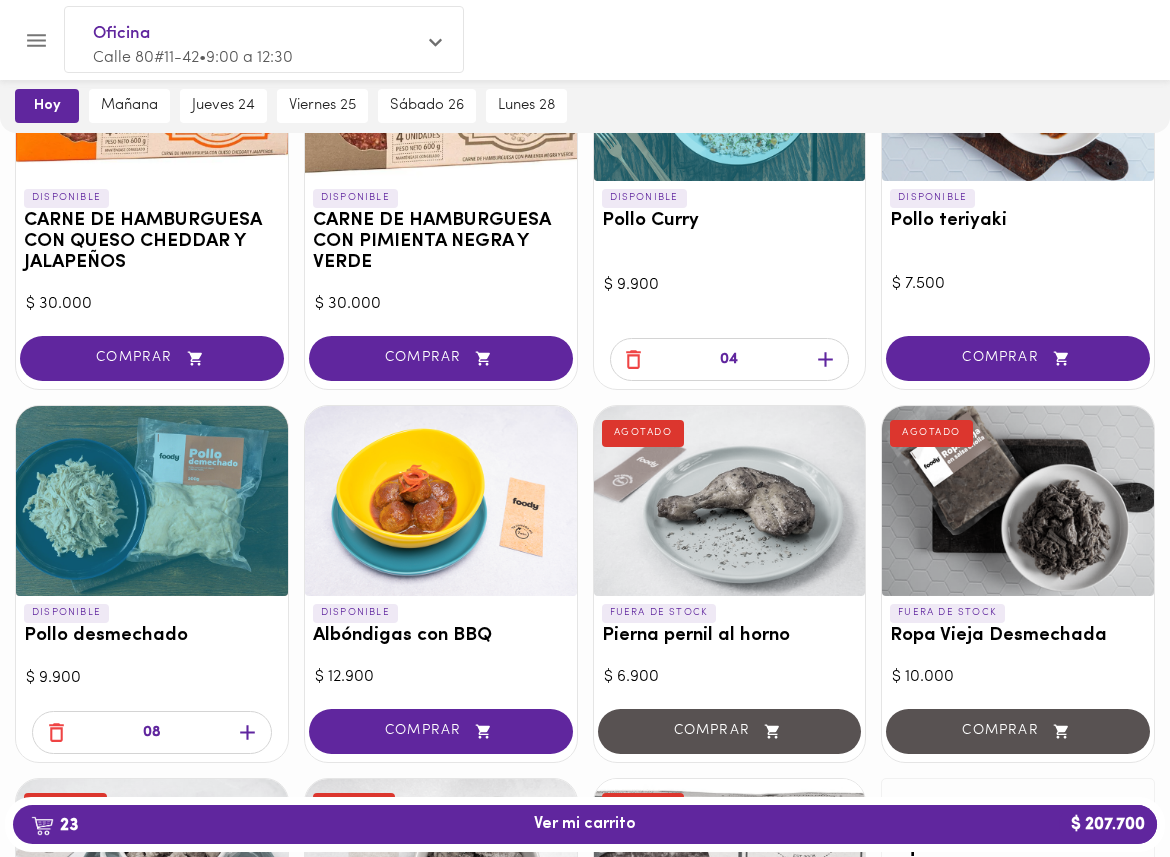 click 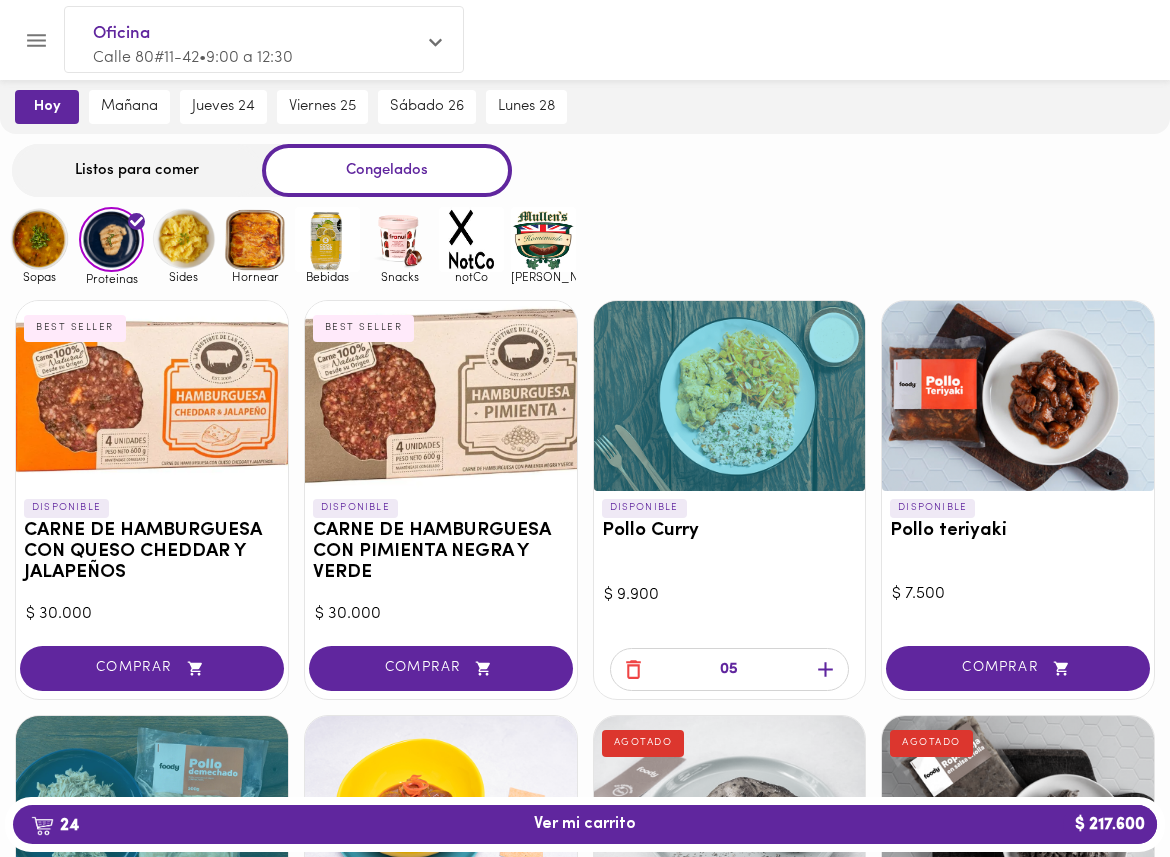 scroll, scrollTop: 0, scrollLeft: 0, axis: both 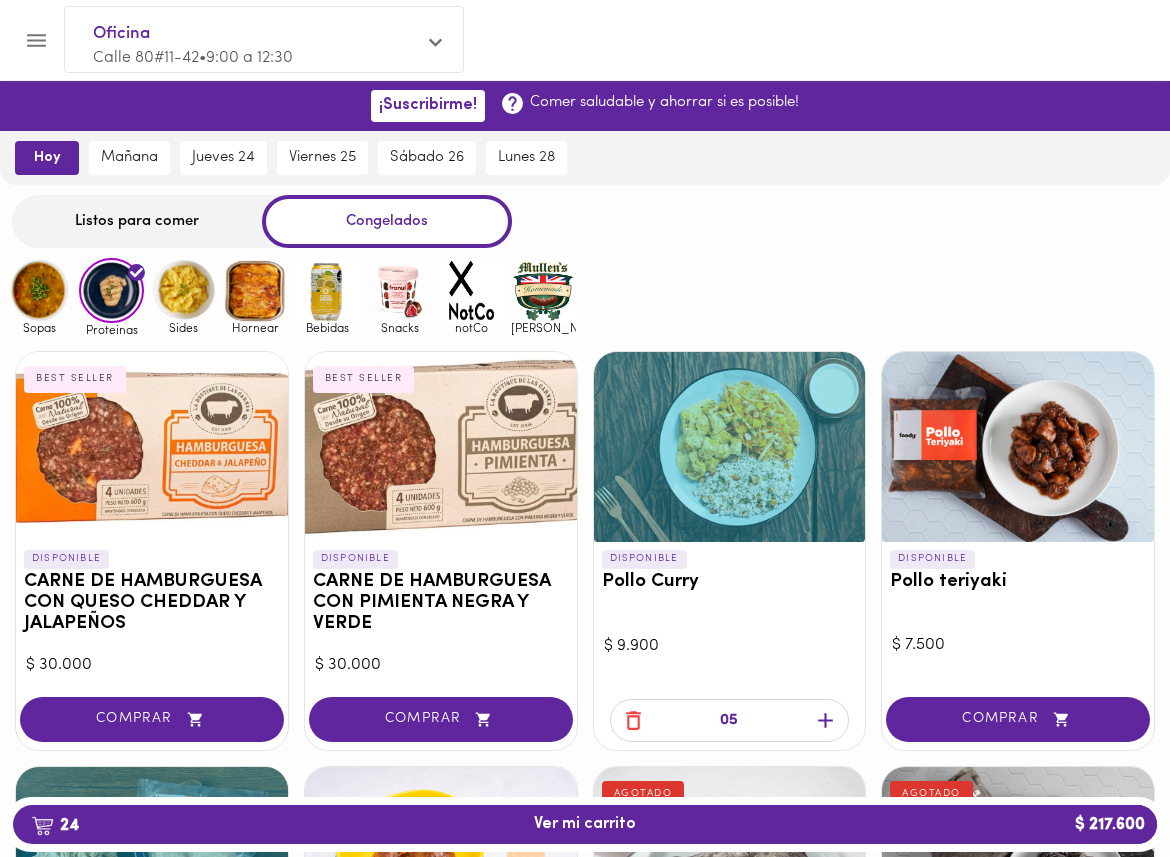 click at bounding box center [39, 290] 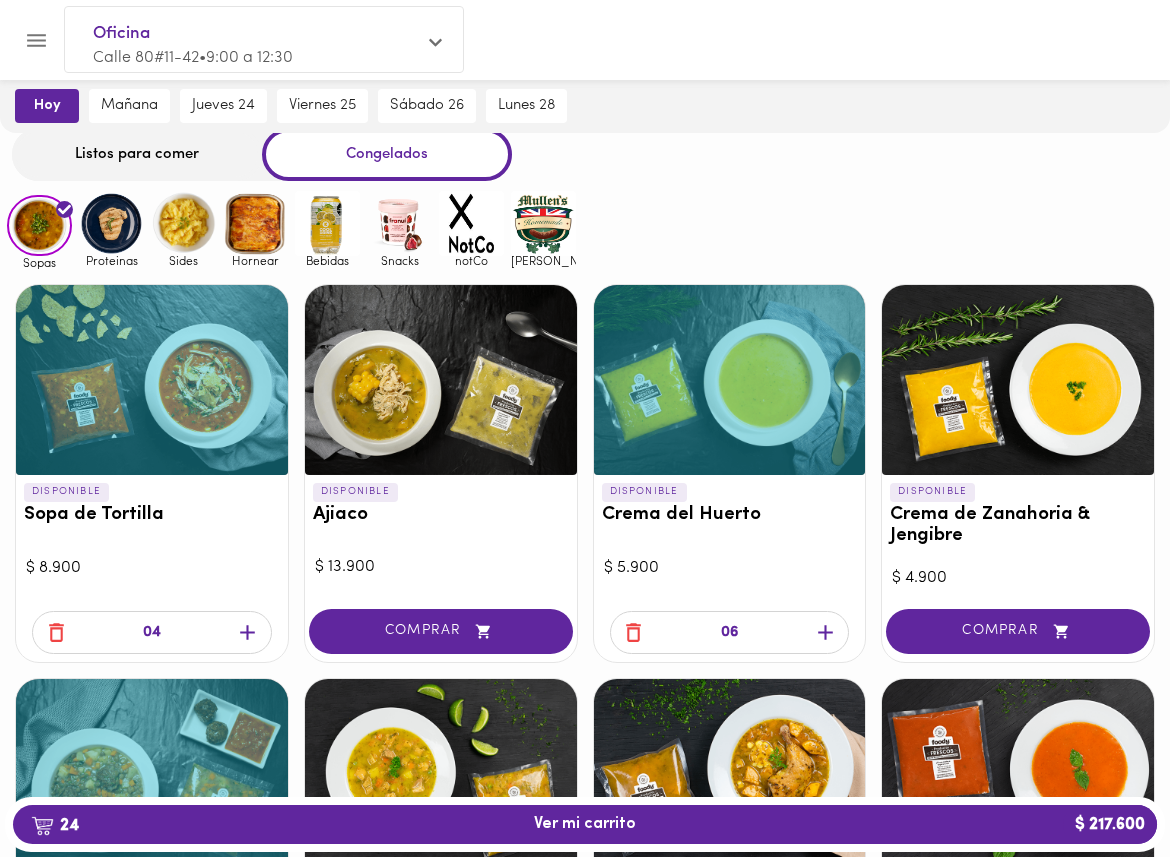 scroll, scrollTop: 65, scrollLeft: 0, axis: vertical 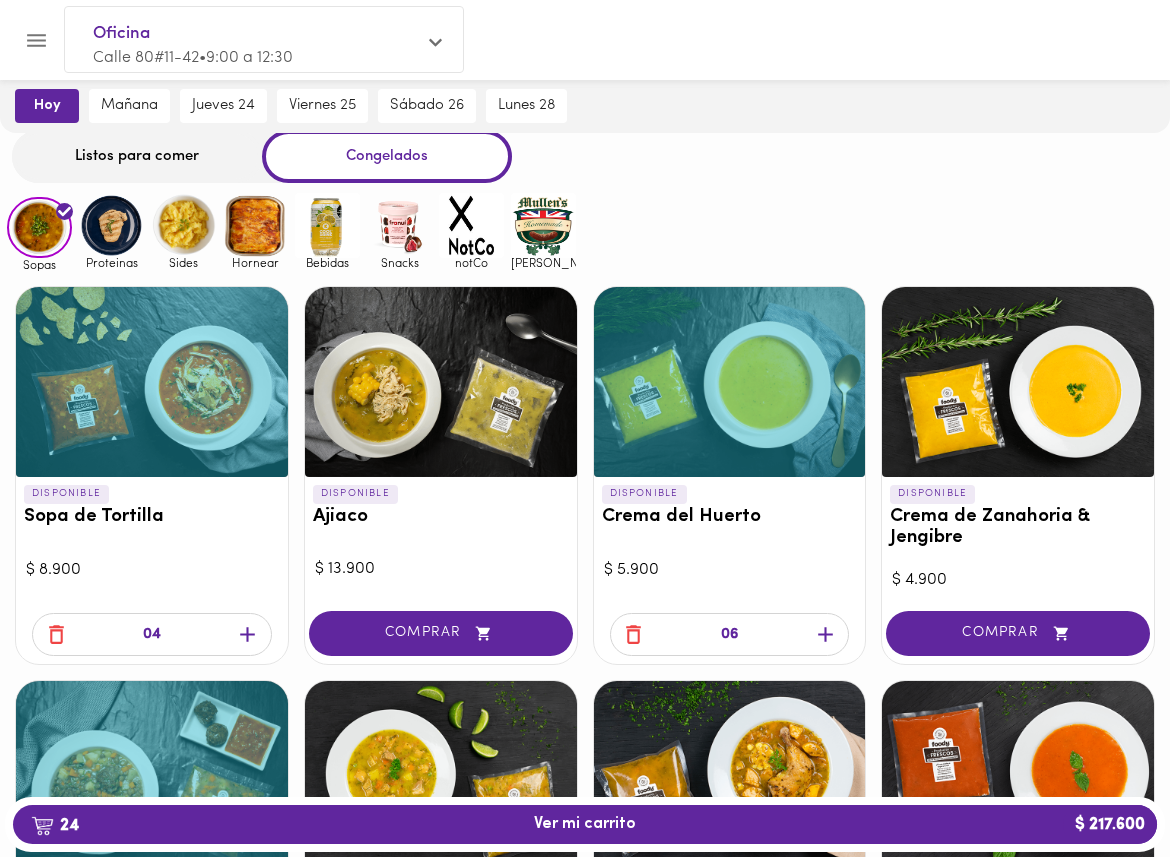click at bounding box center (111, 225) 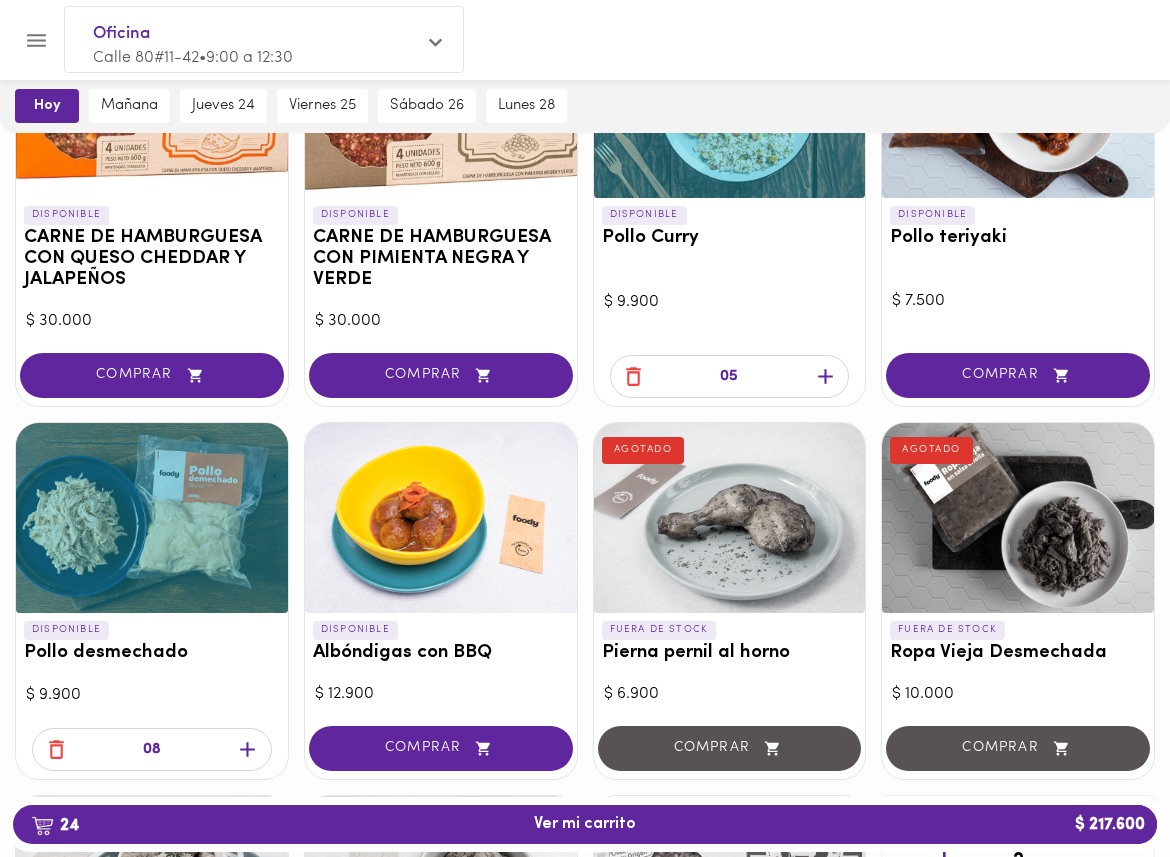scroll, scrollTop: 349, scrollLeft: 0, axis: vertical 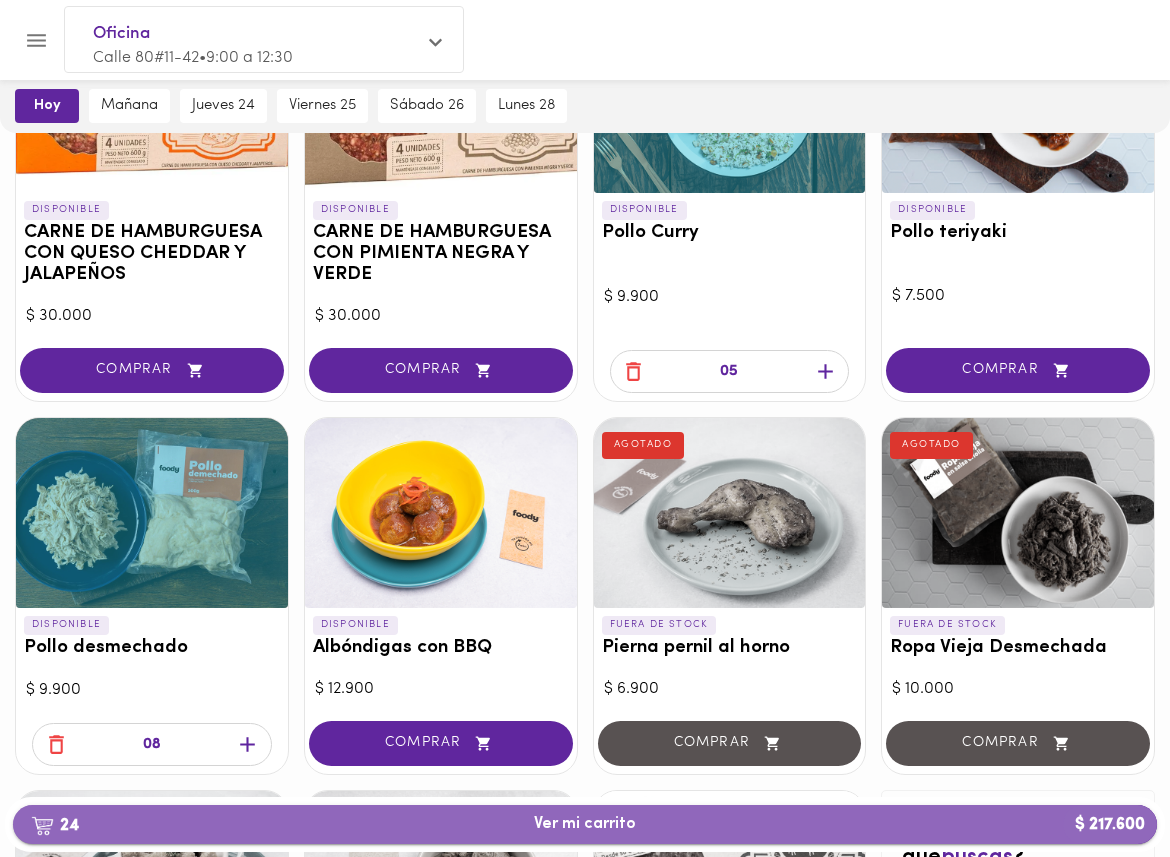 click on "24 Ver mi carrito $ 217.600" at bounding box center (585, 824) 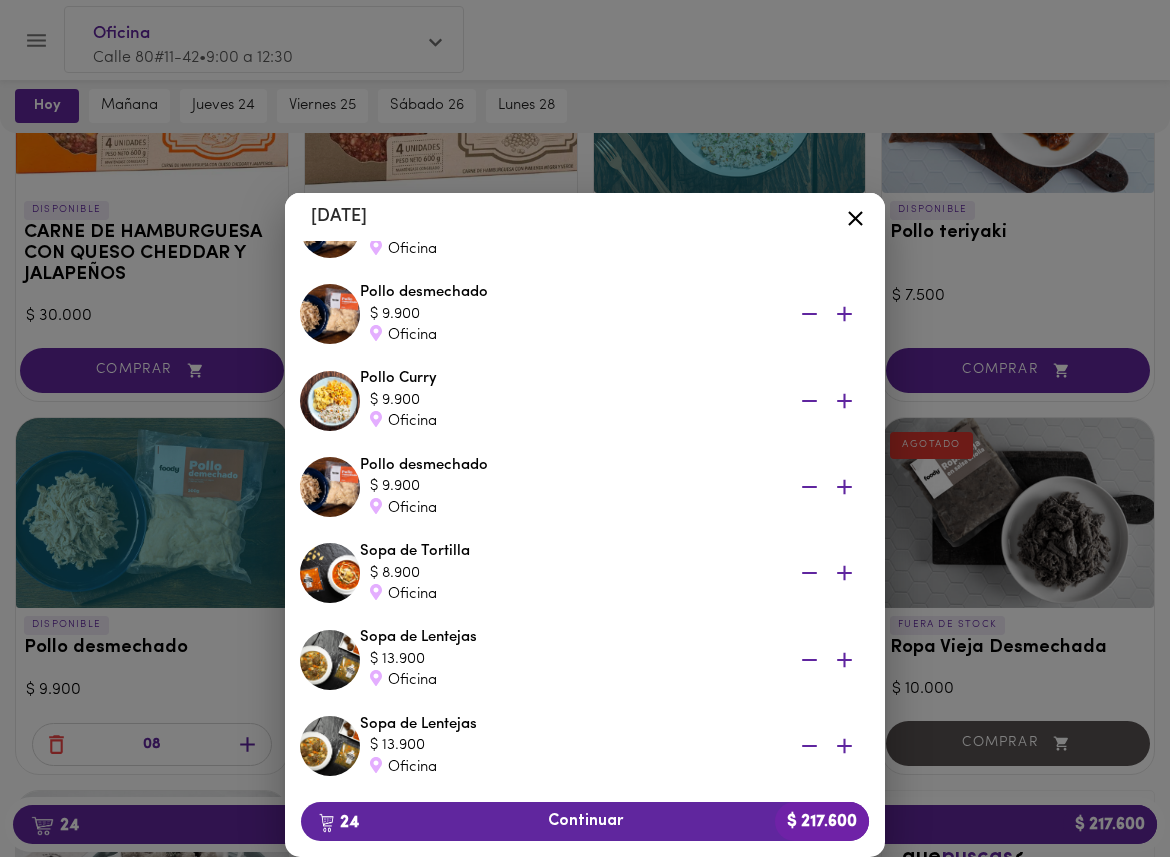 scroll, scrollTop: 872, scrollLeft: 0, axis: vertical 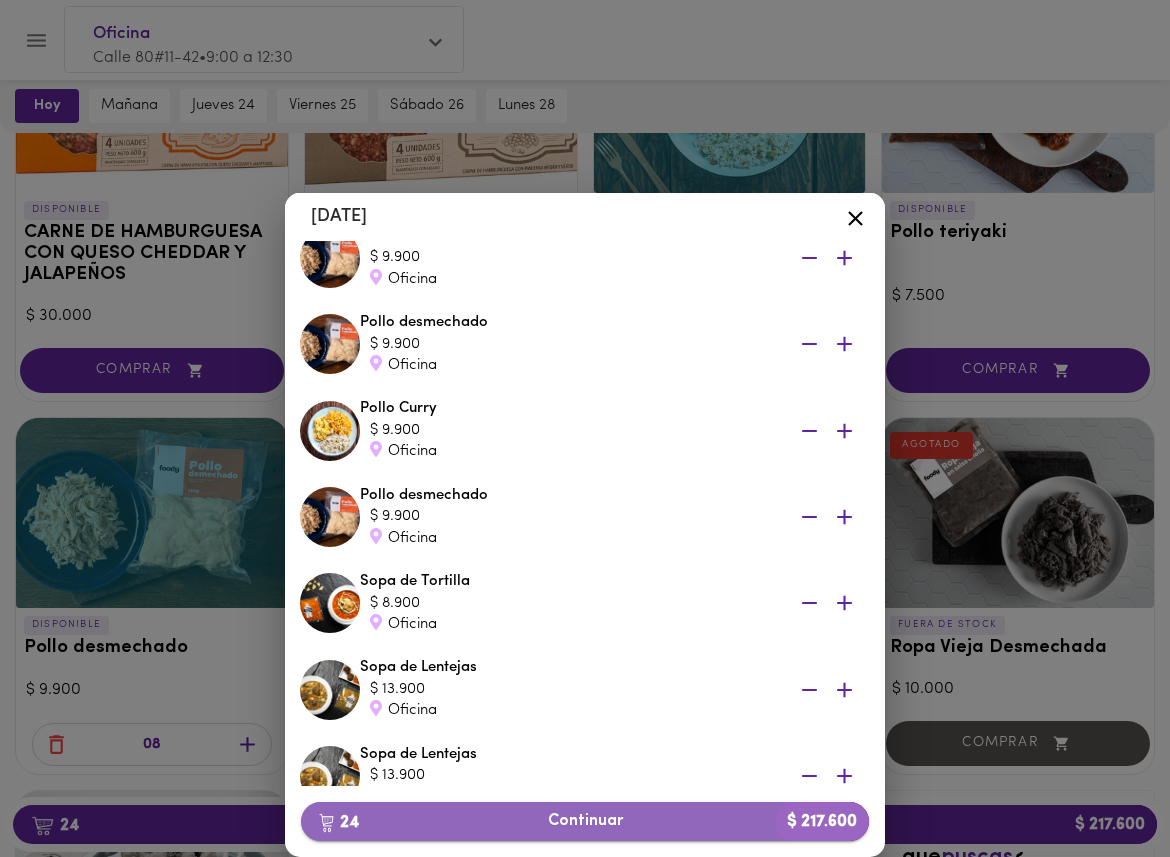 click on "24 Continuar $ 217.600" at bounding box center (585, 821) 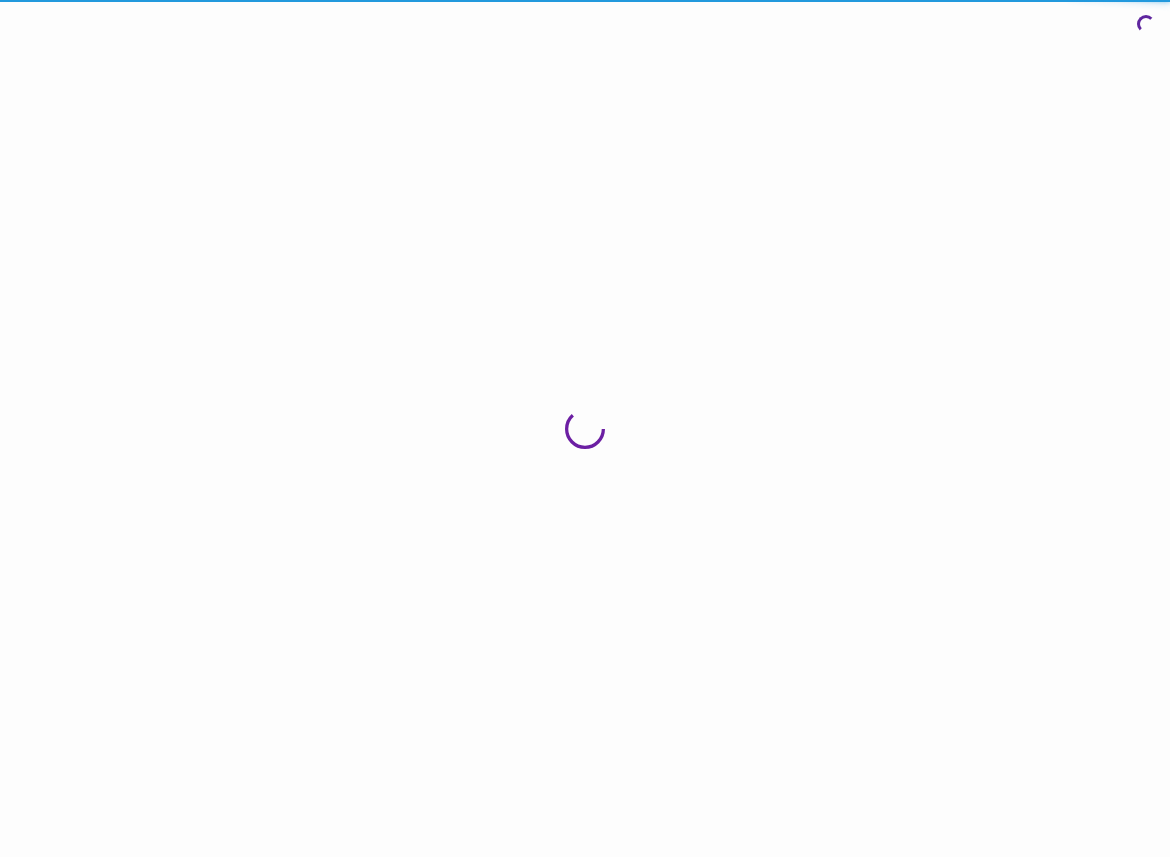 scroll, scrollTop: 0, scrollLeft: 0, axis: both 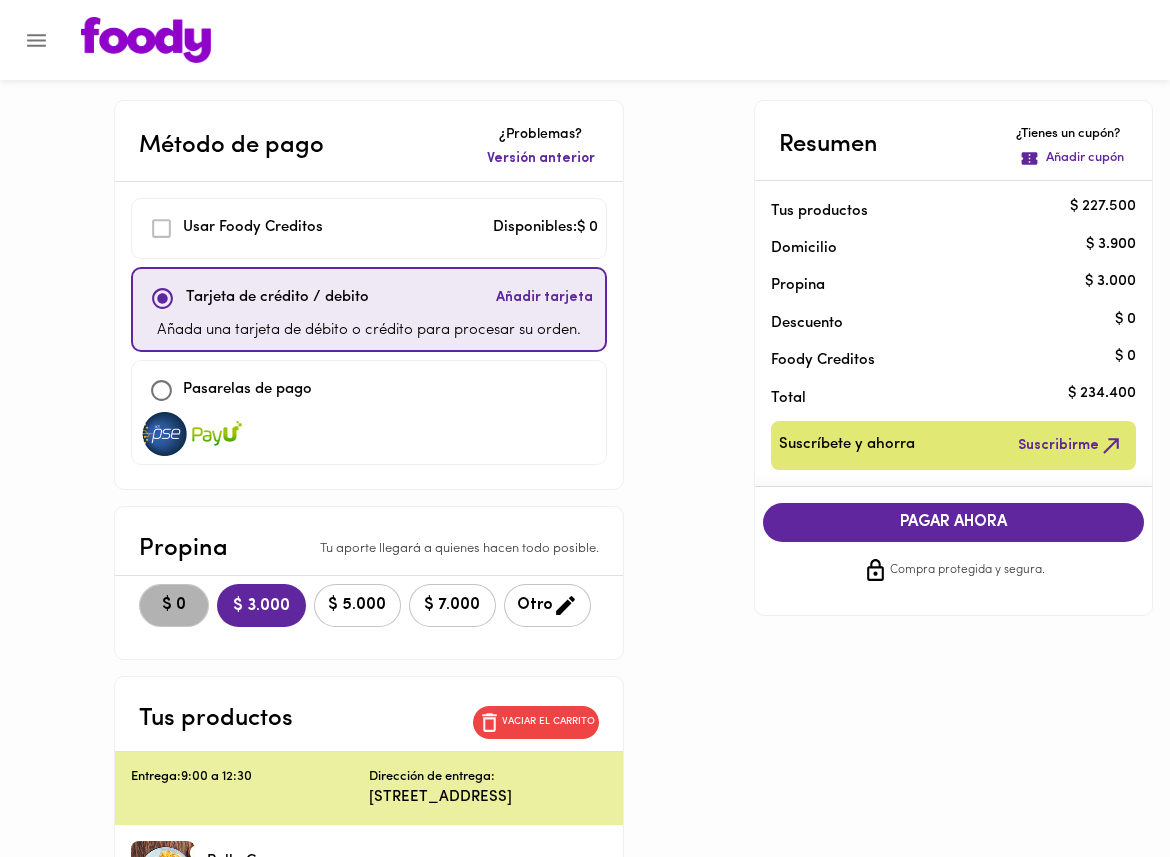 click on "$ 0" at bounding box center (174, 605) 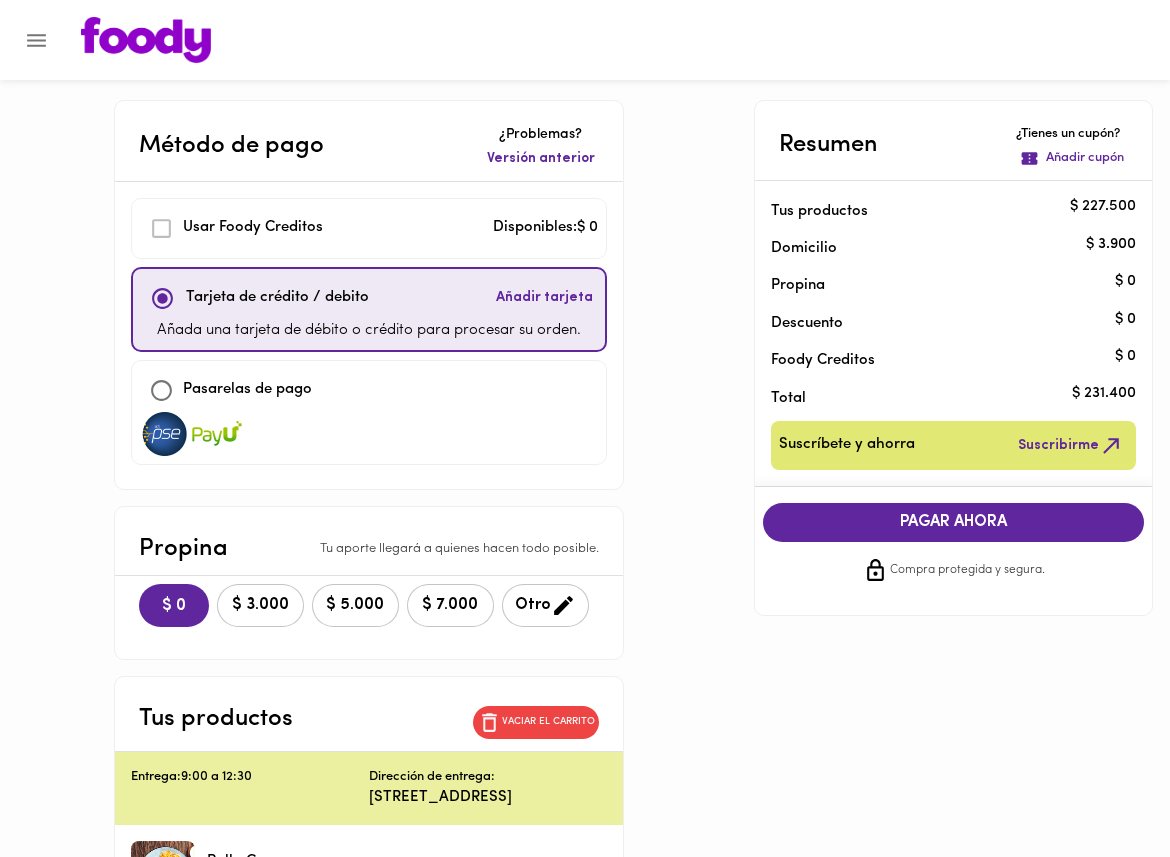 click on "Pasarelas de pago" at bounding box center (247, 390) 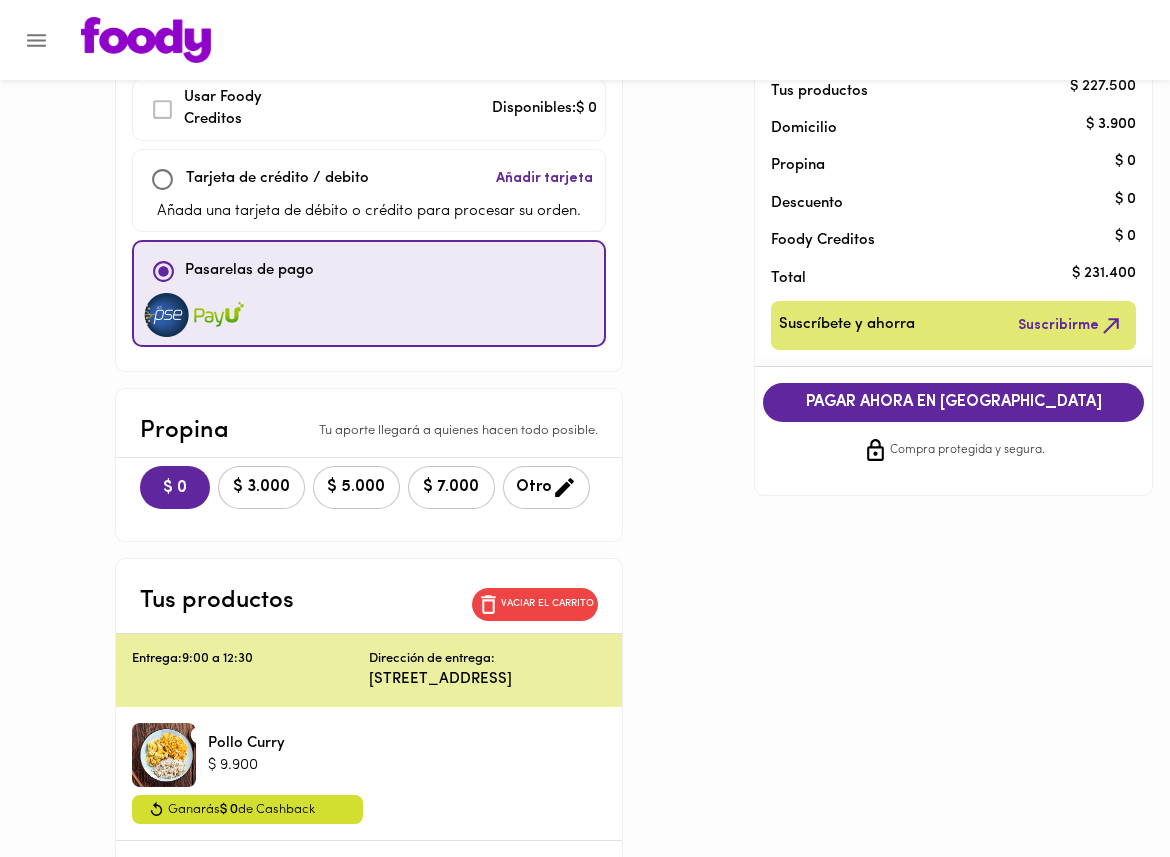 scroll, scrollTop: 115, scrollLeft: 0, axis: vertical 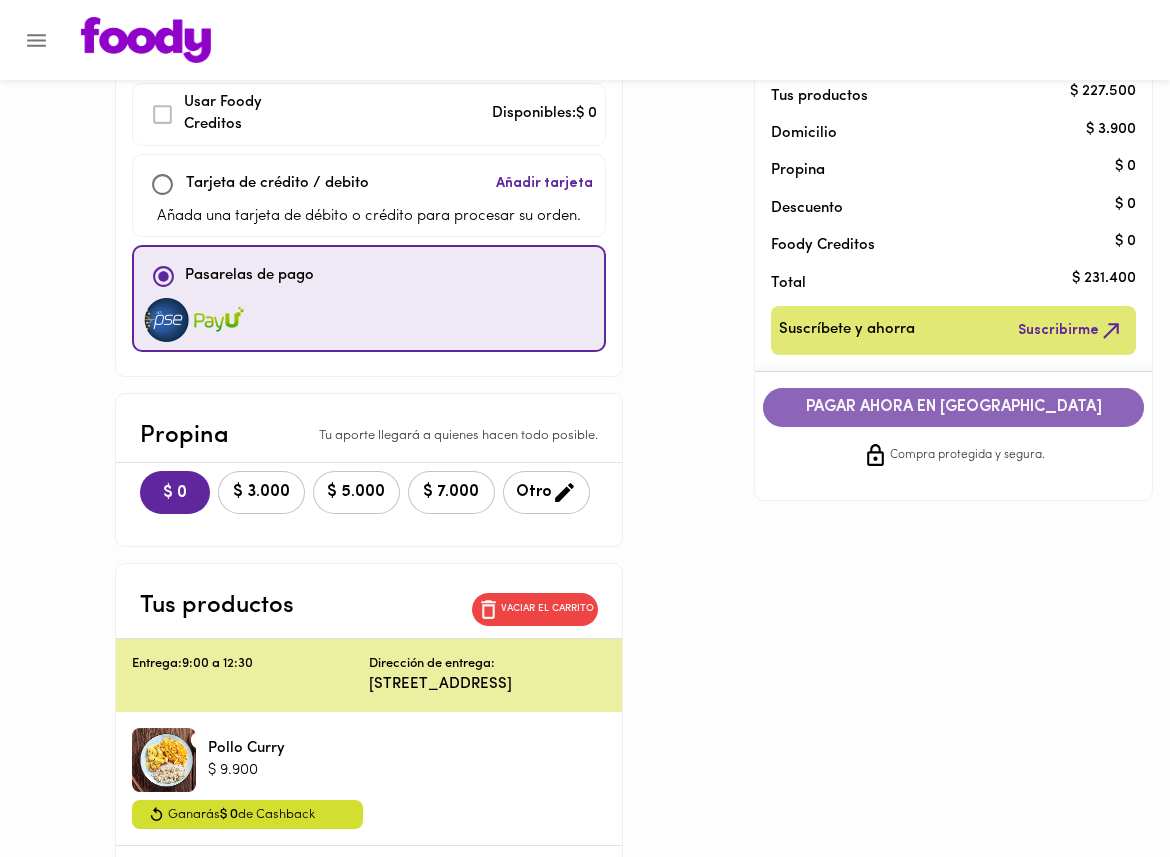 click on "PAGAR AHORA EN PASARELA" at bounding box center (954, 407) 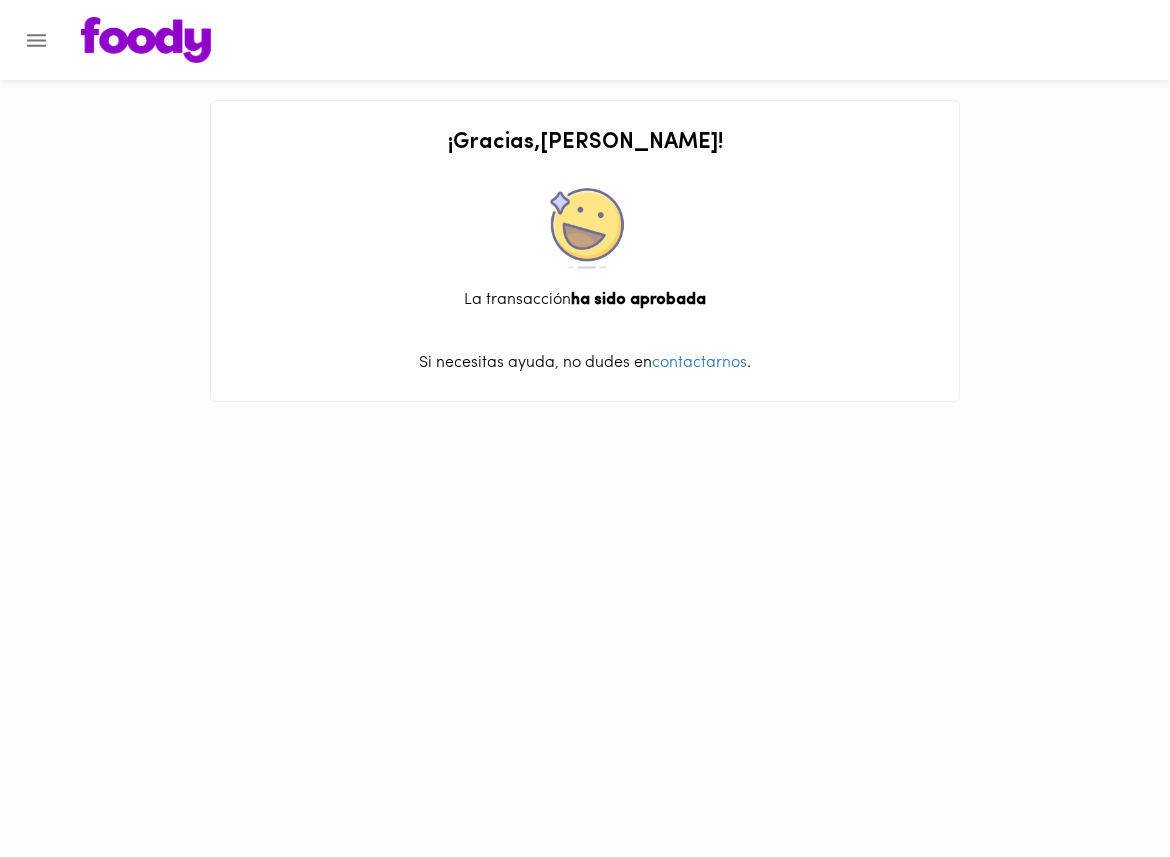scroll, scrollTop: 0, scrollLeft: 0, axis: both 